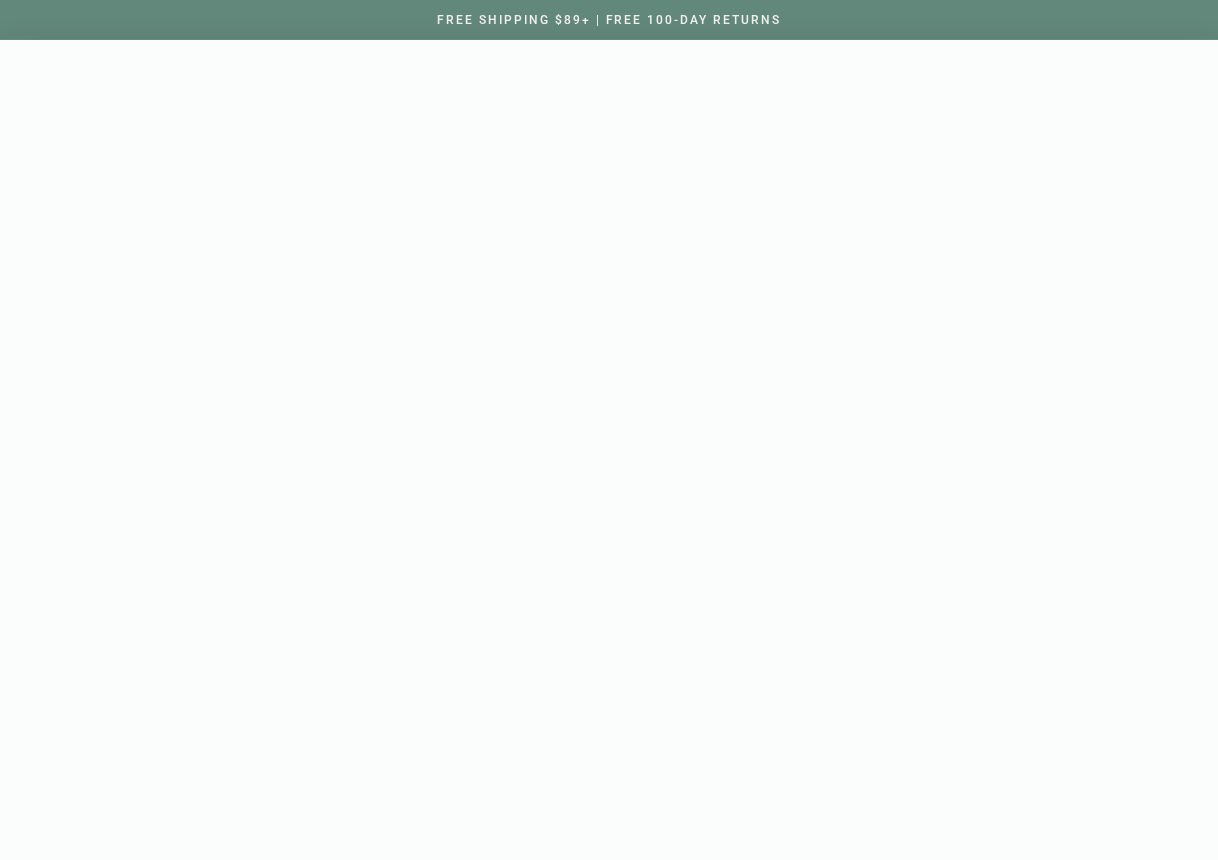 scroll, scrollTop: 0, scrollLeft: 0, axis: both 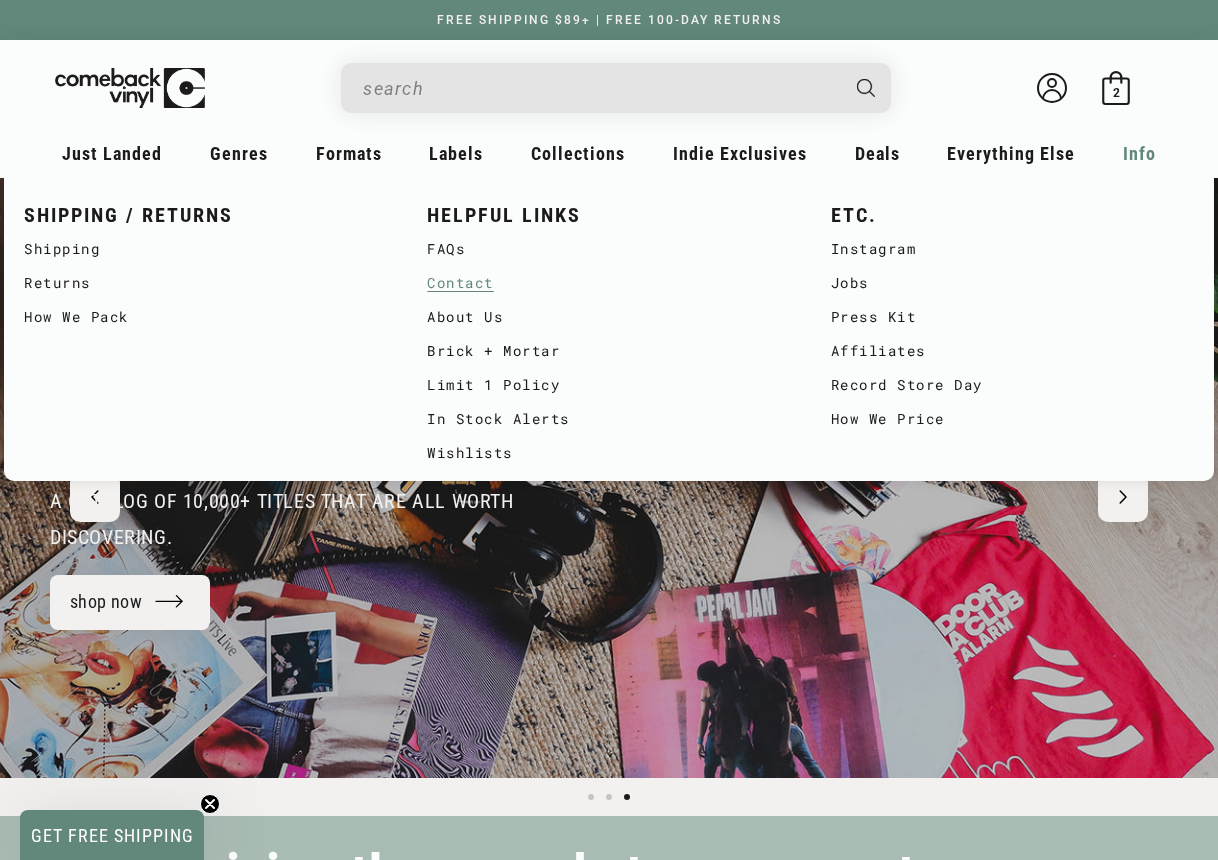 click on "Contact" at bounding box center (608, 283) 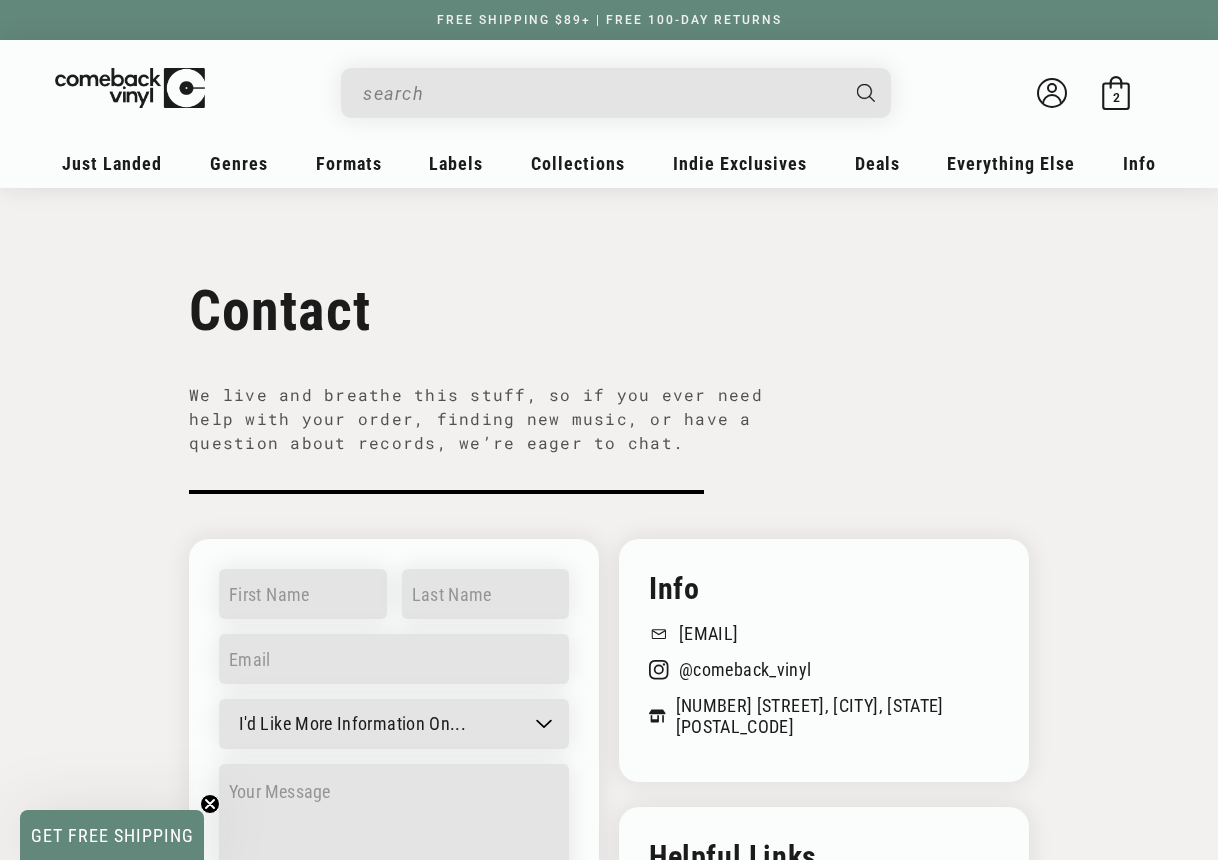 scroll, scrollTop: 0, scrollLeft: 0, axis: both 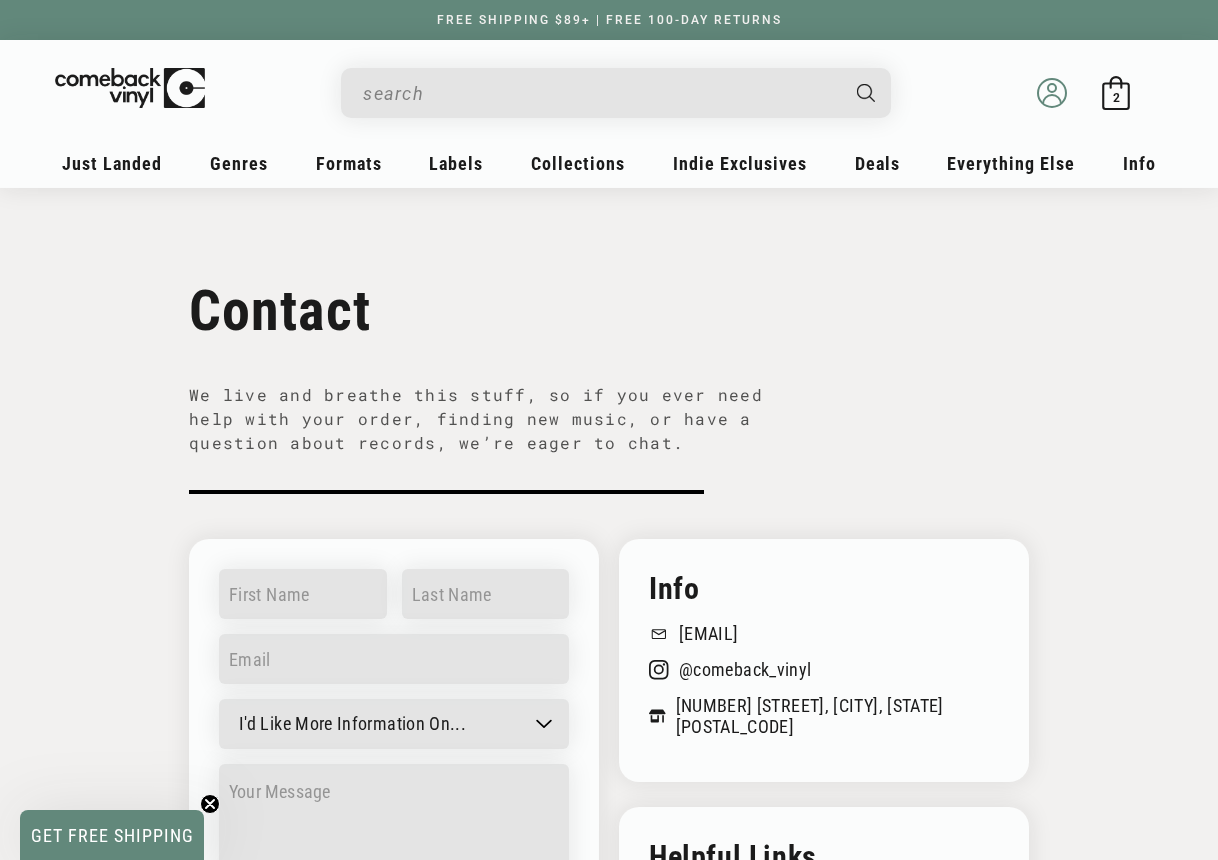 click 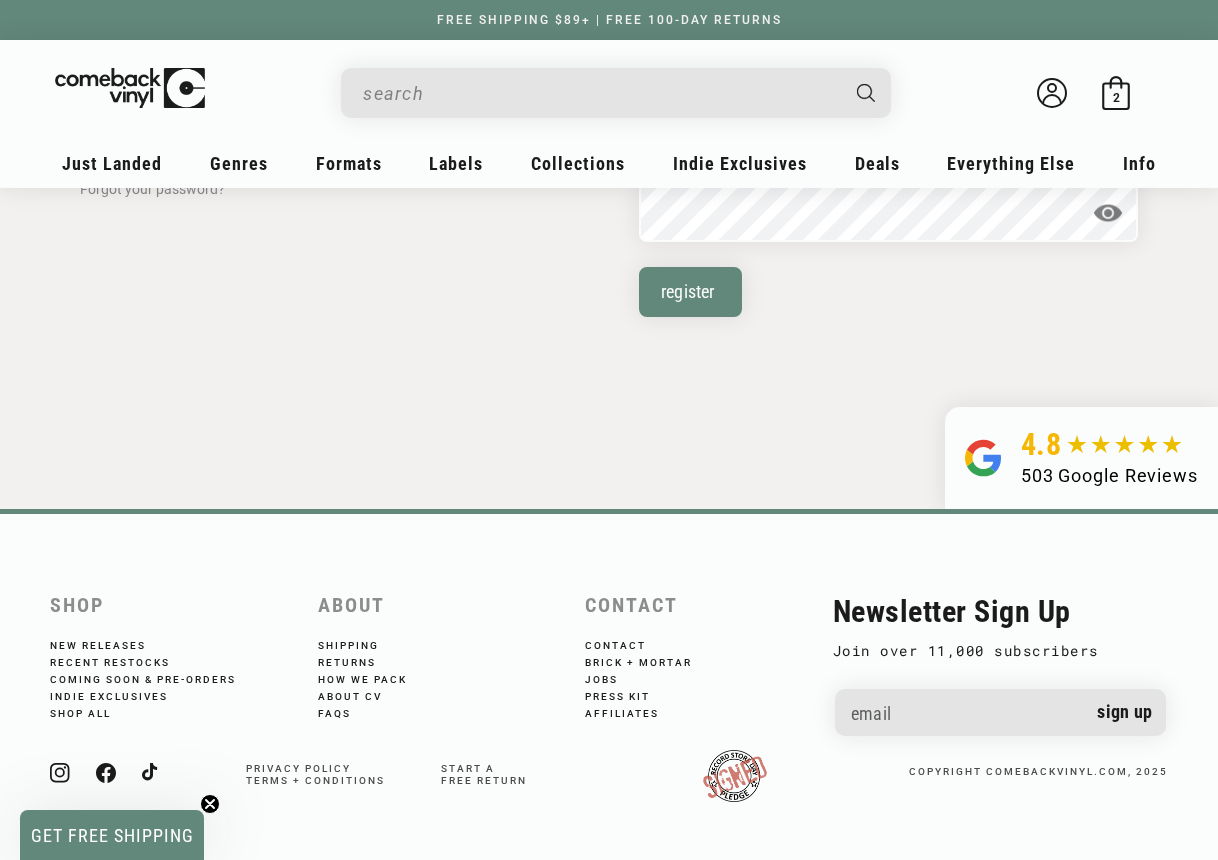 scroll, scrollTop: 767, scrollLeft: 0, axis: vertical 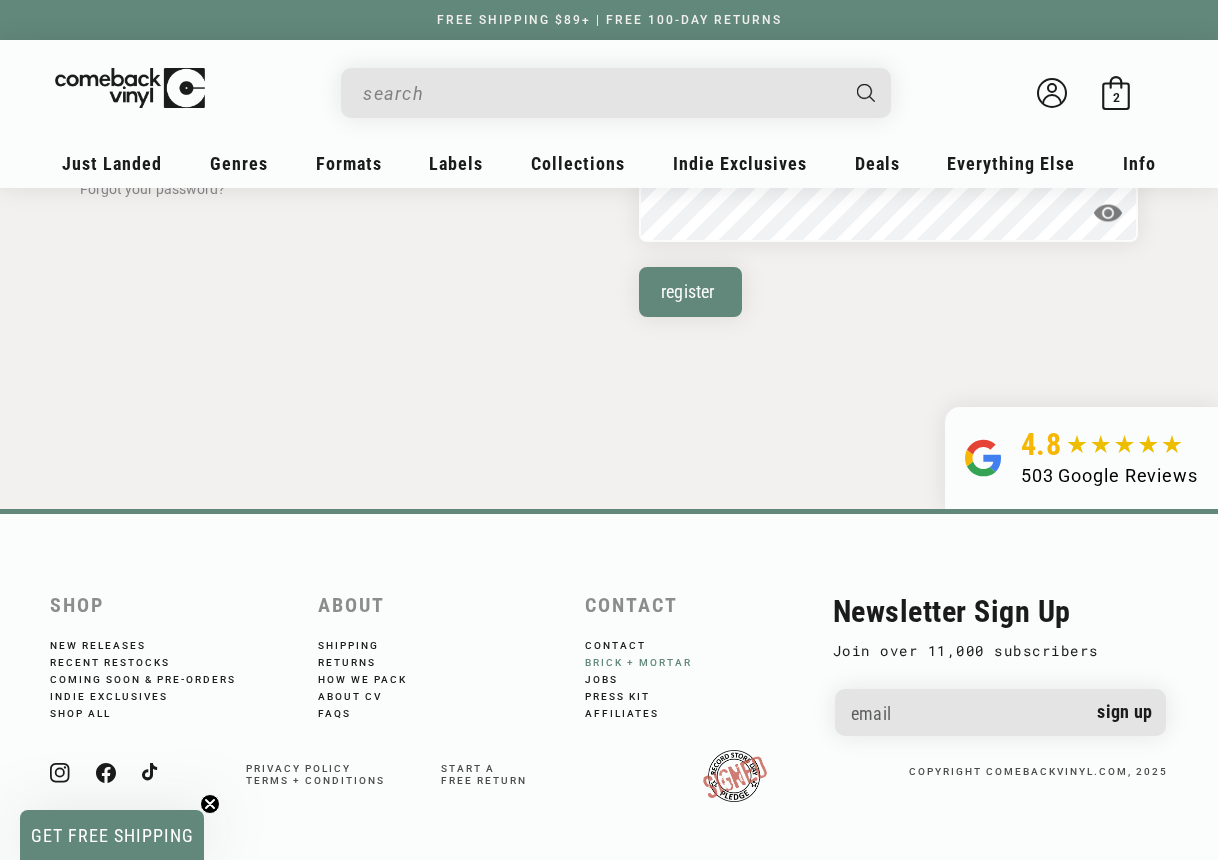 click on "Brick + Mortar" at bounding box center (652, 660) 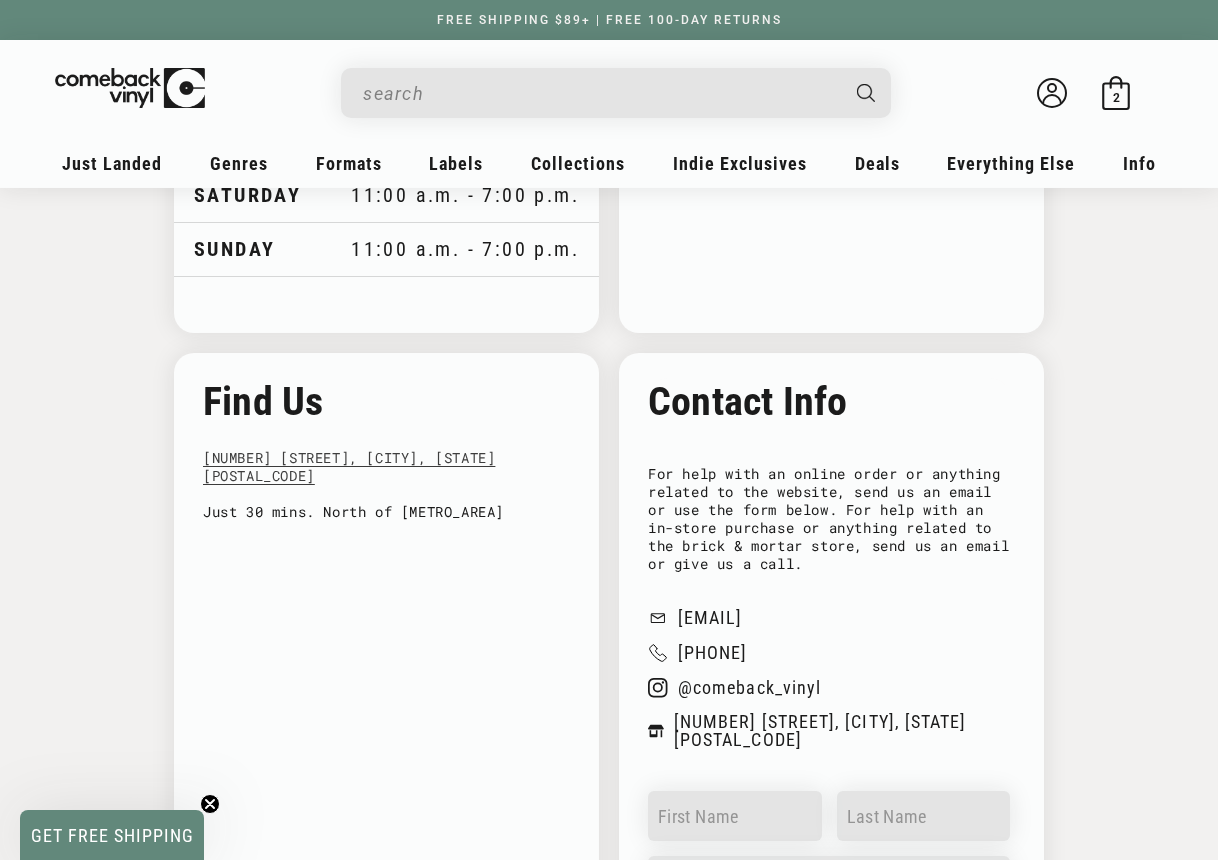 scroll, scrollTop: 2049, scrollLeft: 0, axis: vertical 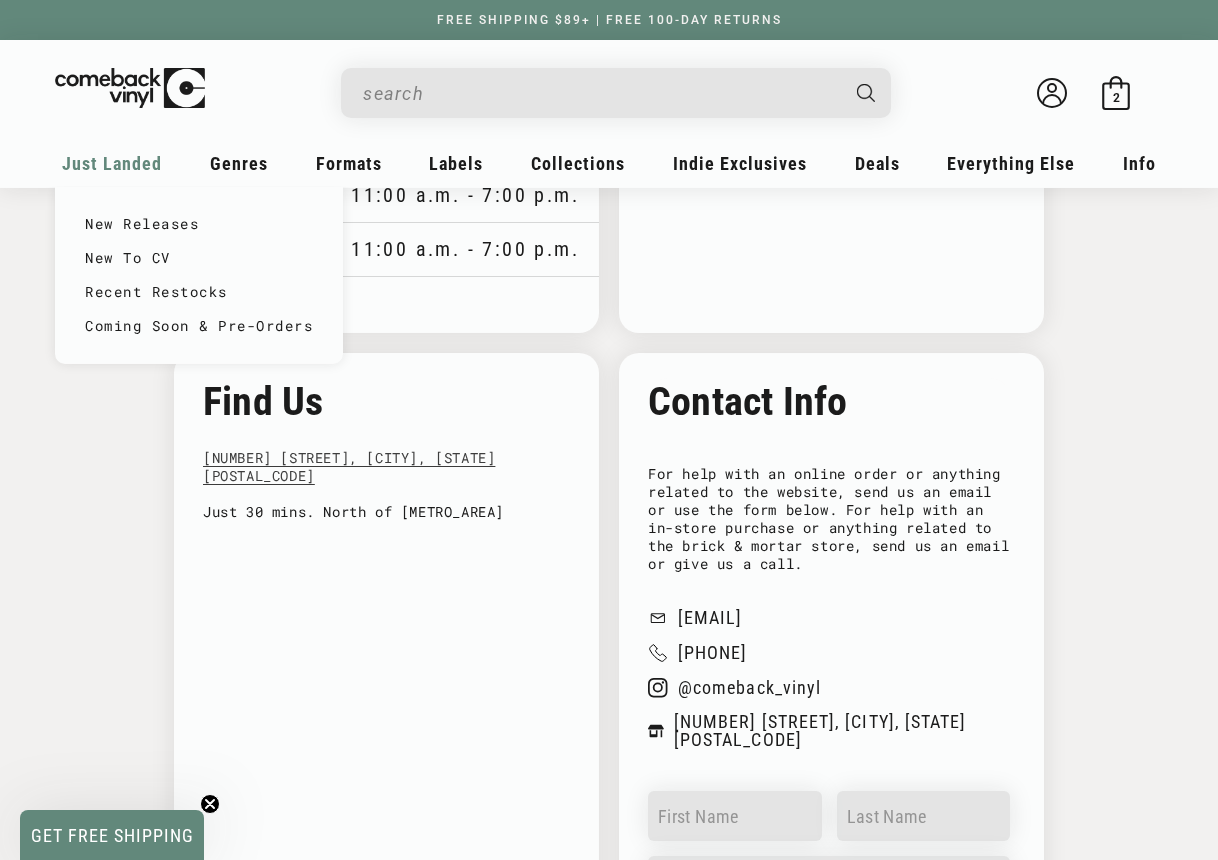 click on "Just Landed" at bounding box center [112, 163] 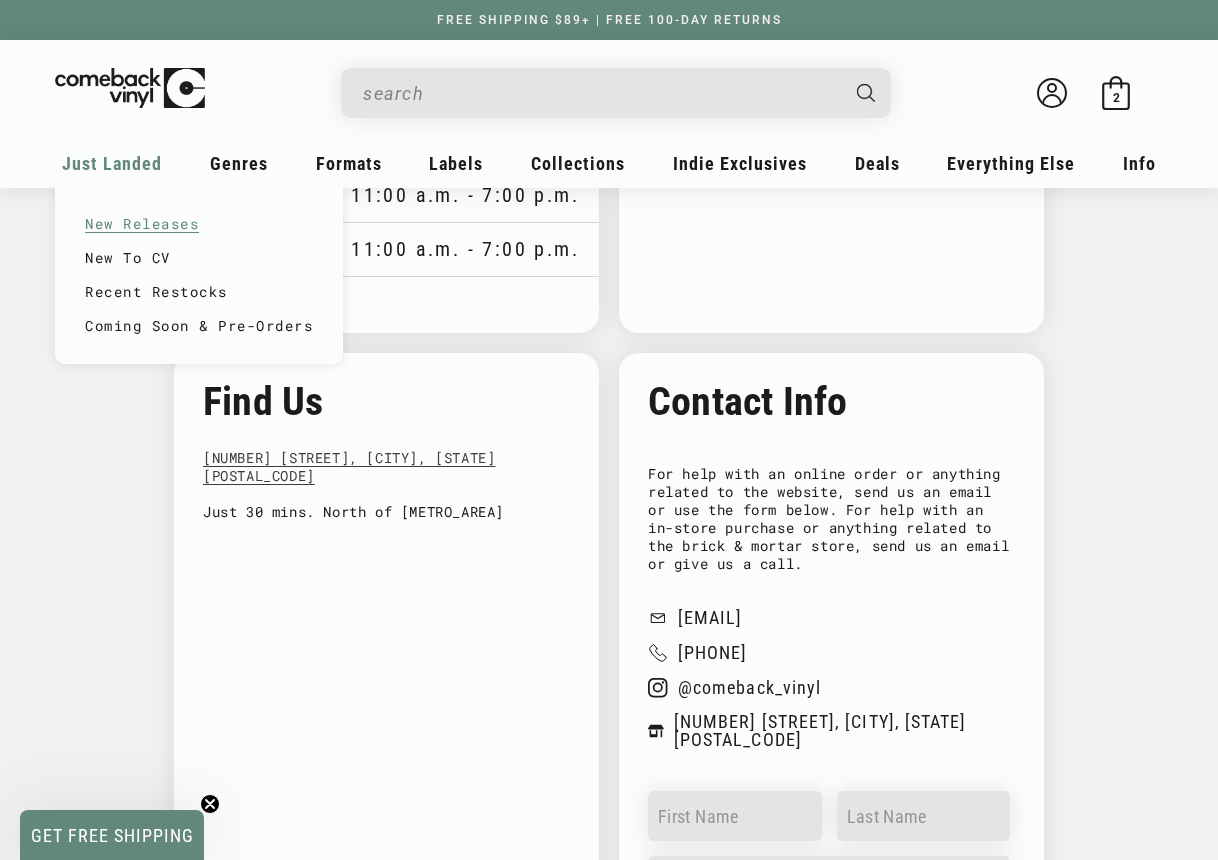 click on "New Releases" at bounding box center (199, 224) 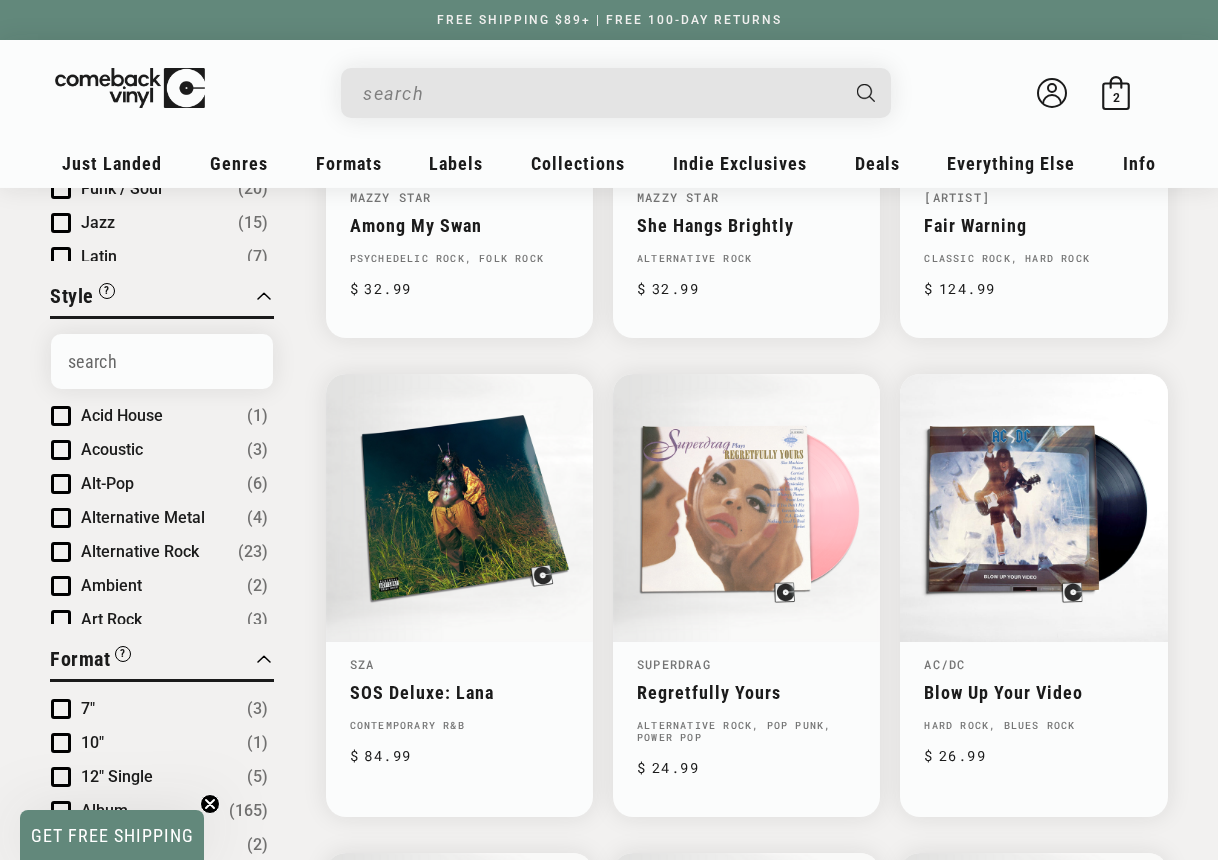 scroll, scrollTop: 517, scrollLeft: 0, axis: vertical 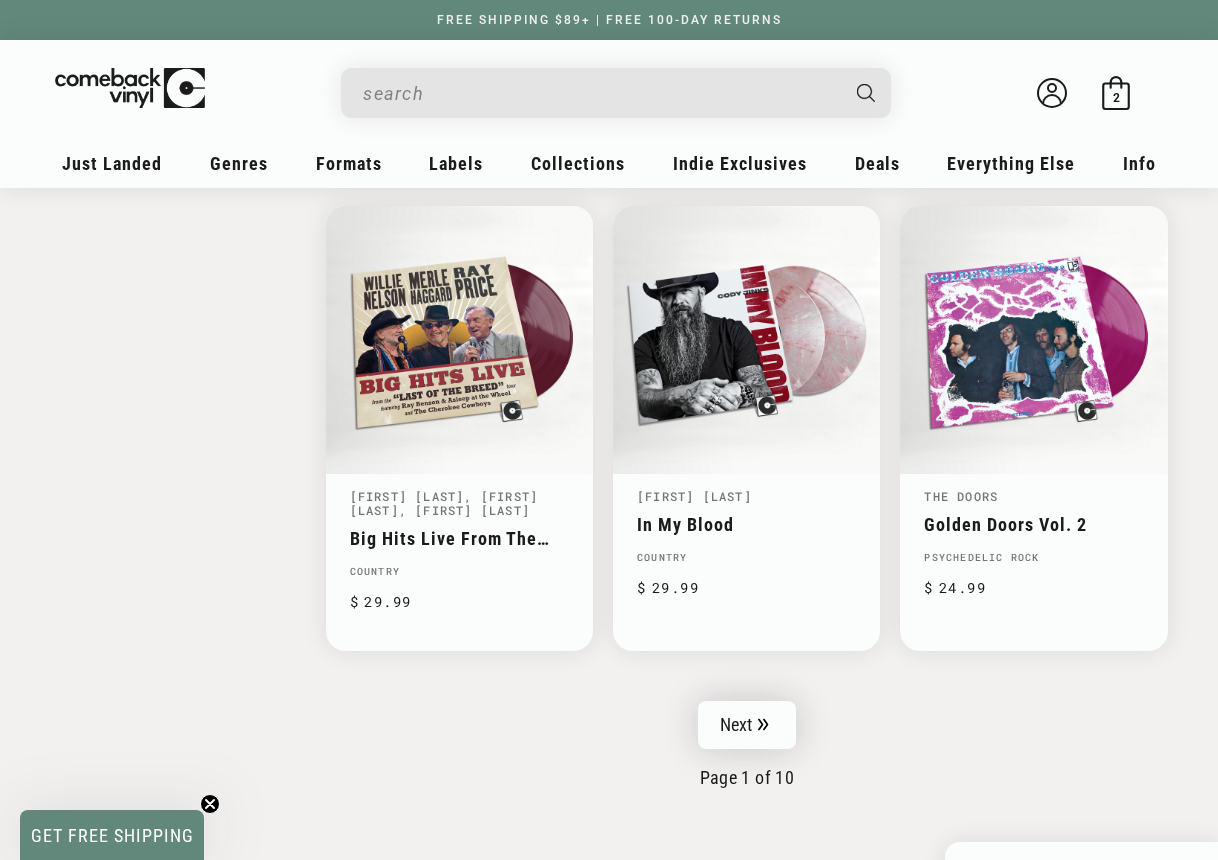 click on "Next" at bounding box center (747, 725) 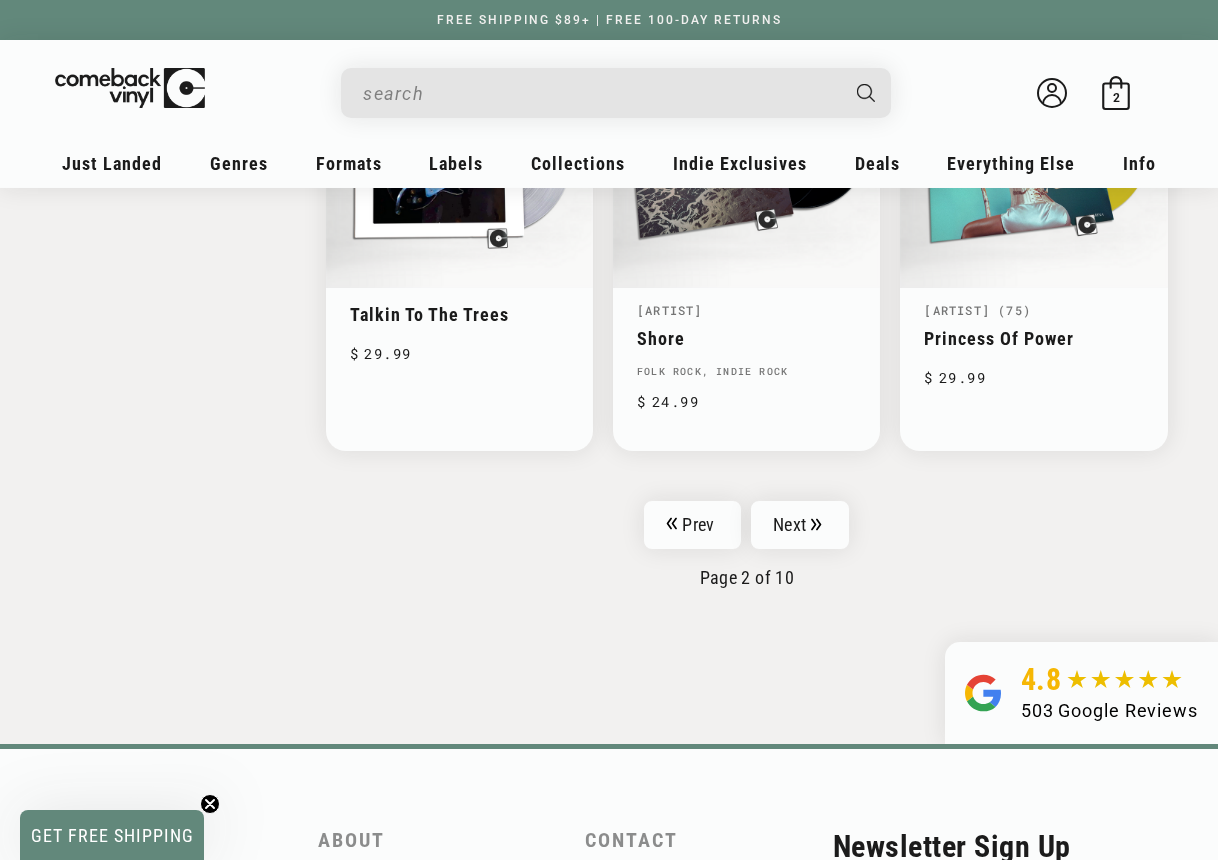 scroll, scrollTop: 3283, scrollLeft: 0, axis: vertical 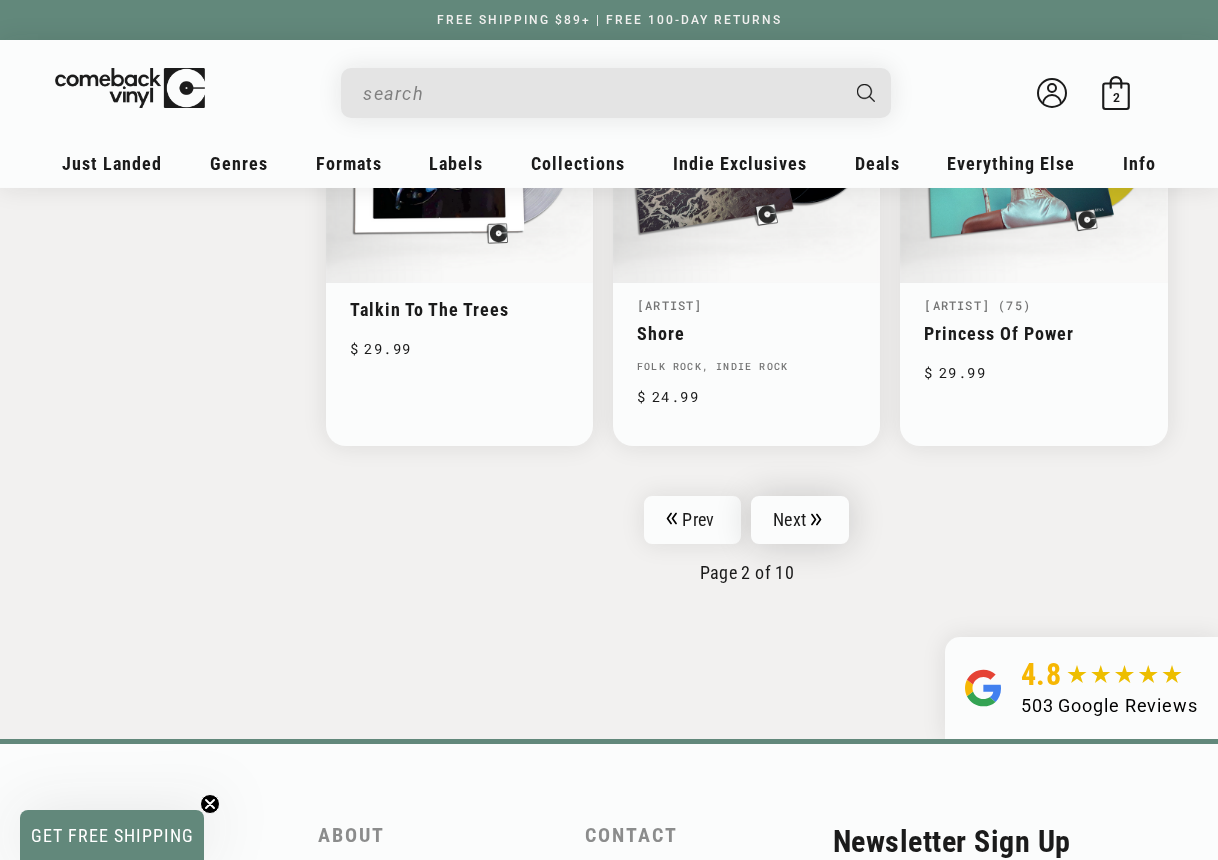 click on "Next" at bounding box center [800, 520] 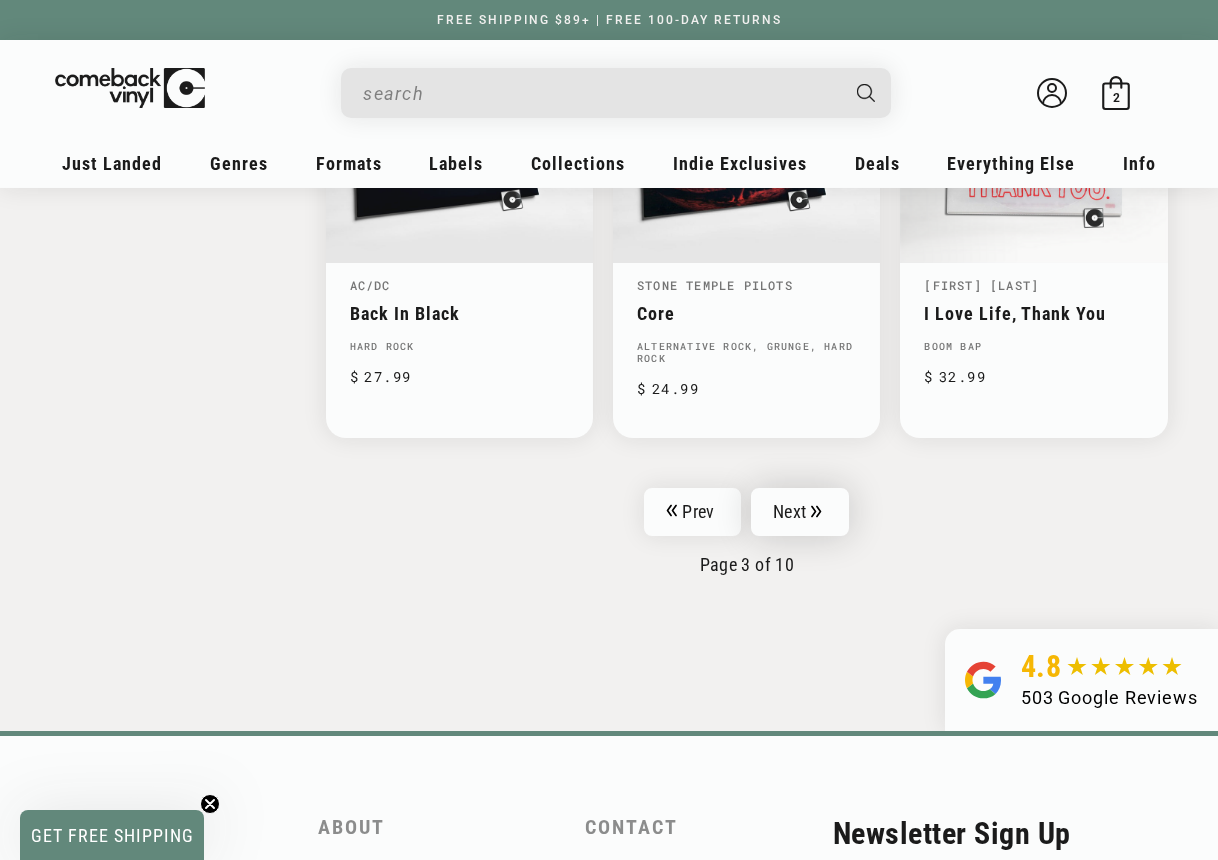 scroll, scrollTop: 3289, scrollLeft: 0, axis: vertical 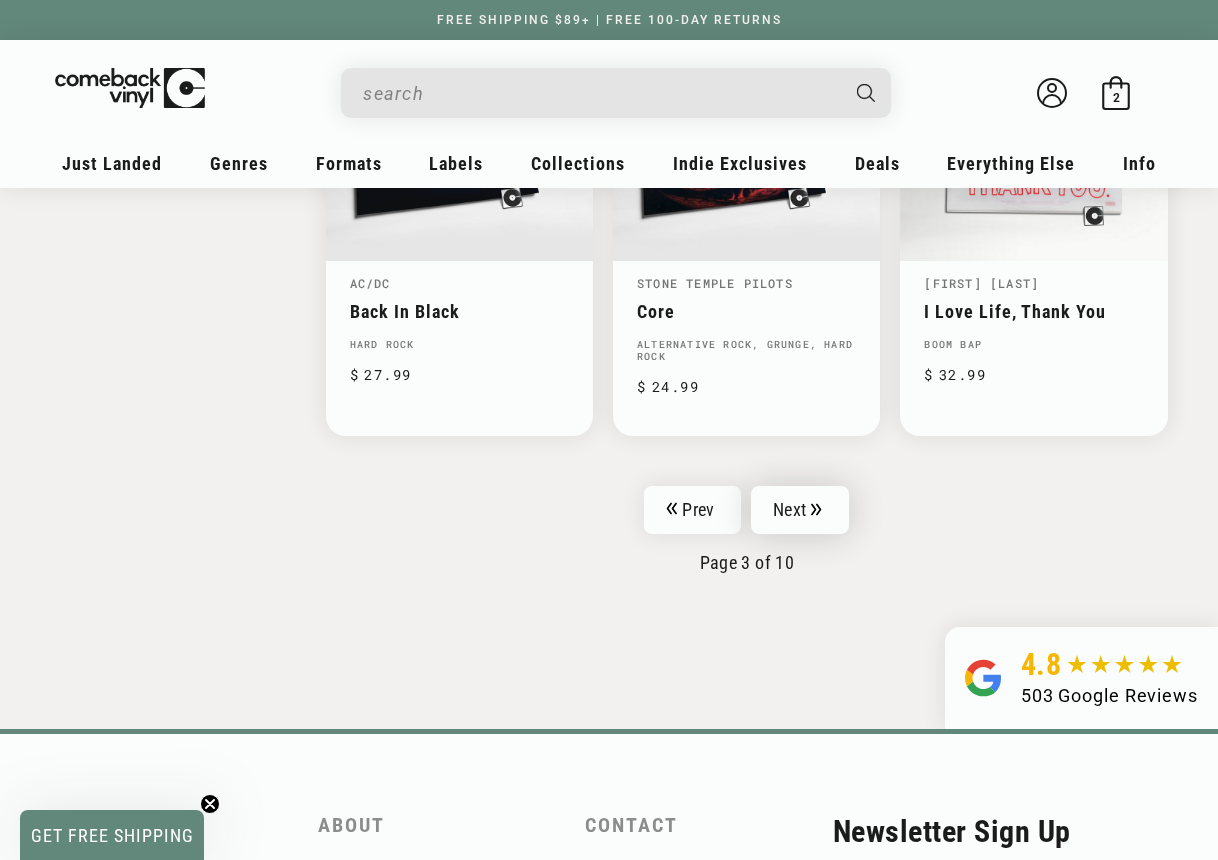 click on "Next" at bounding box center (800, 510) 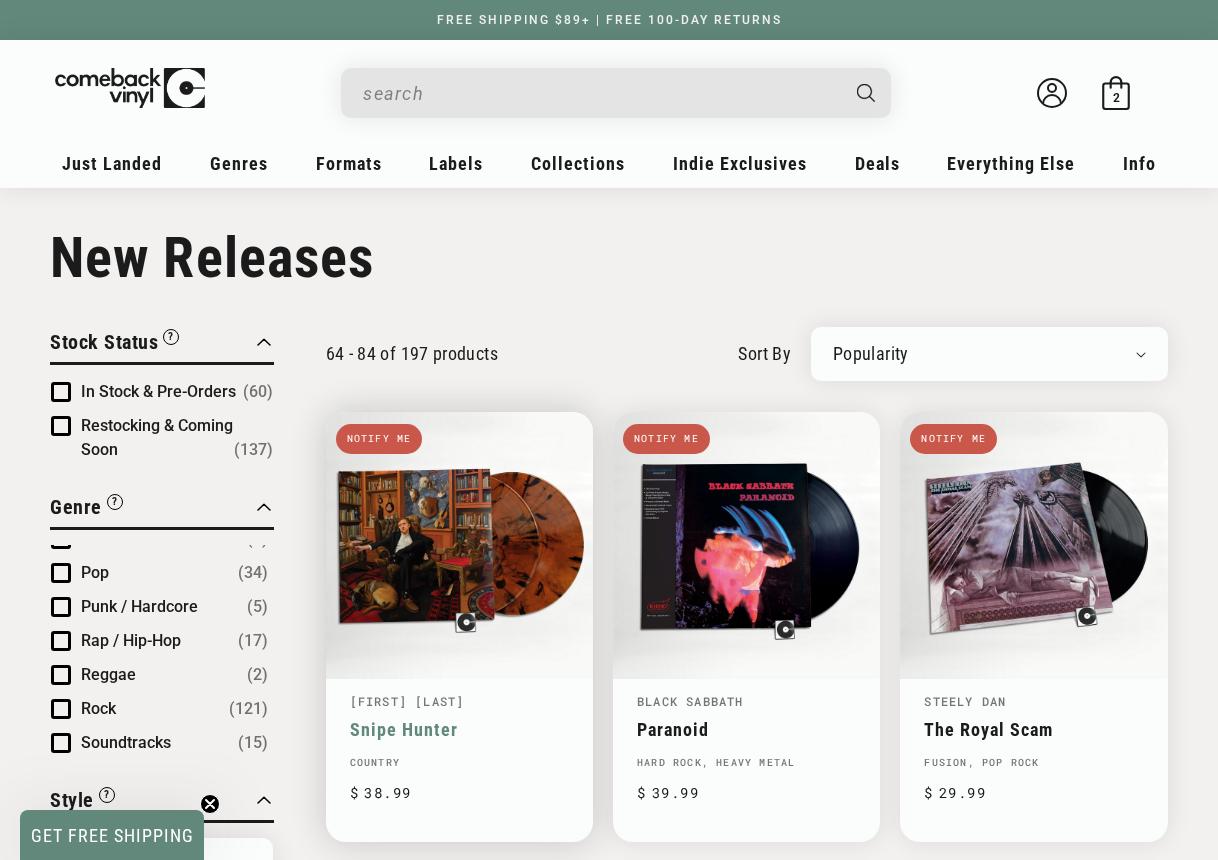 scroll, scrollTop: 24, scrollLeft: 0, axis: vertical 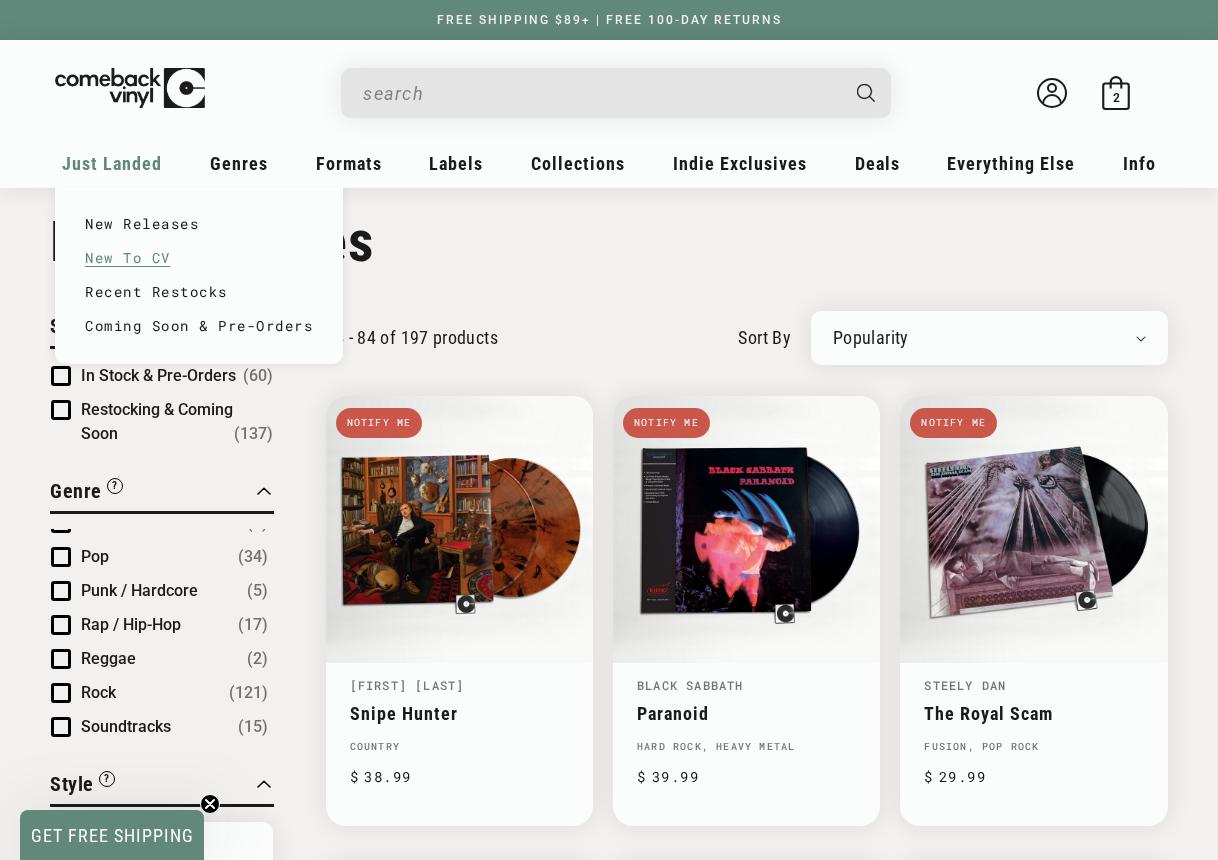 click on "New To CV" at bounding box center [199, 258] 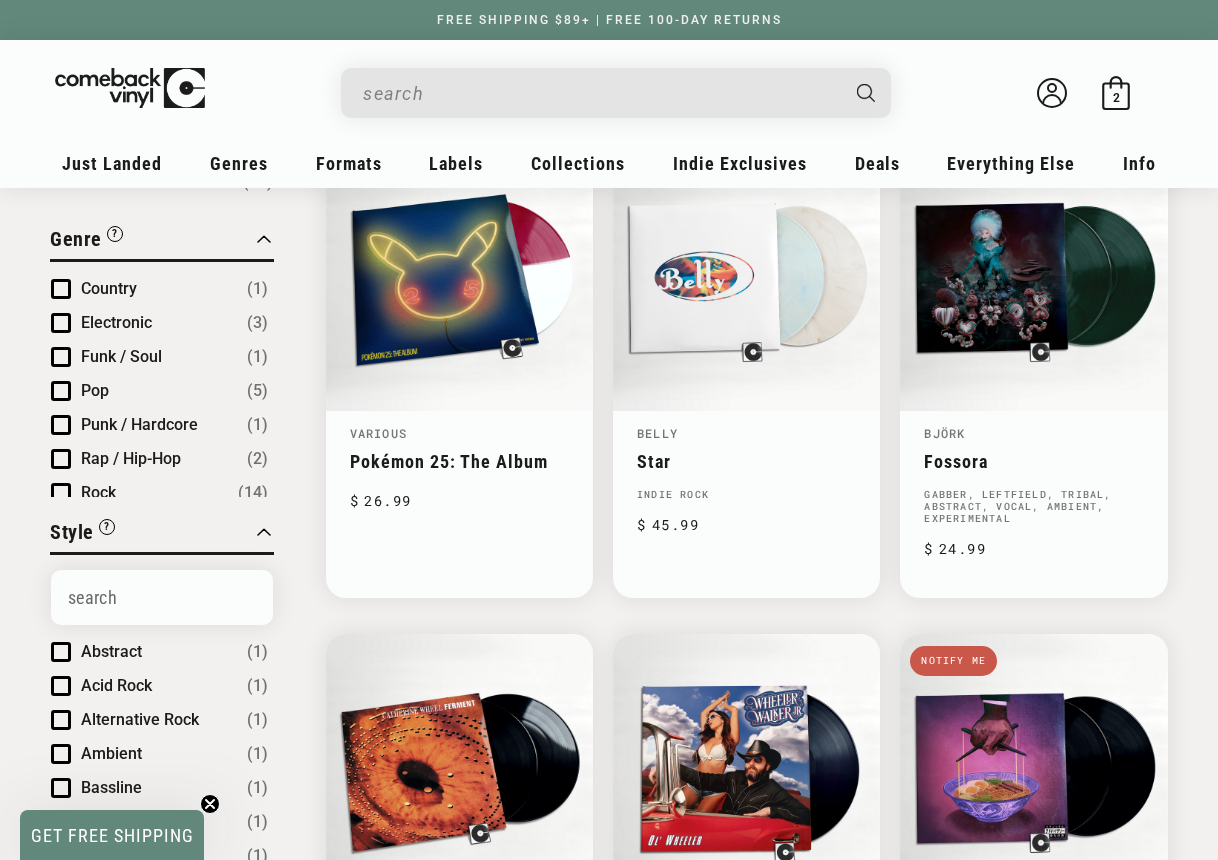 scroll, scrollTop: 342, scrollLeft: 0, axis: vertical 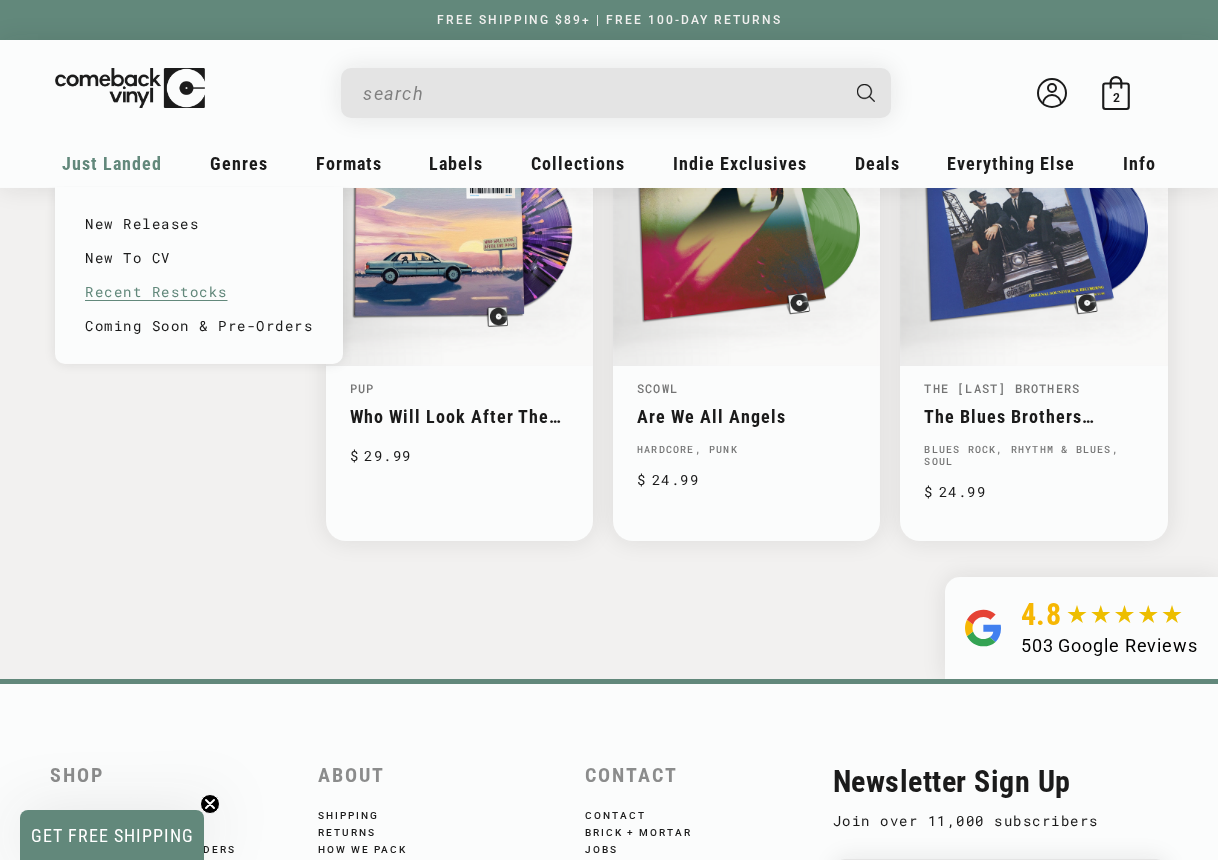 click on "Recent Restocks" at bounding box center (199, 292) 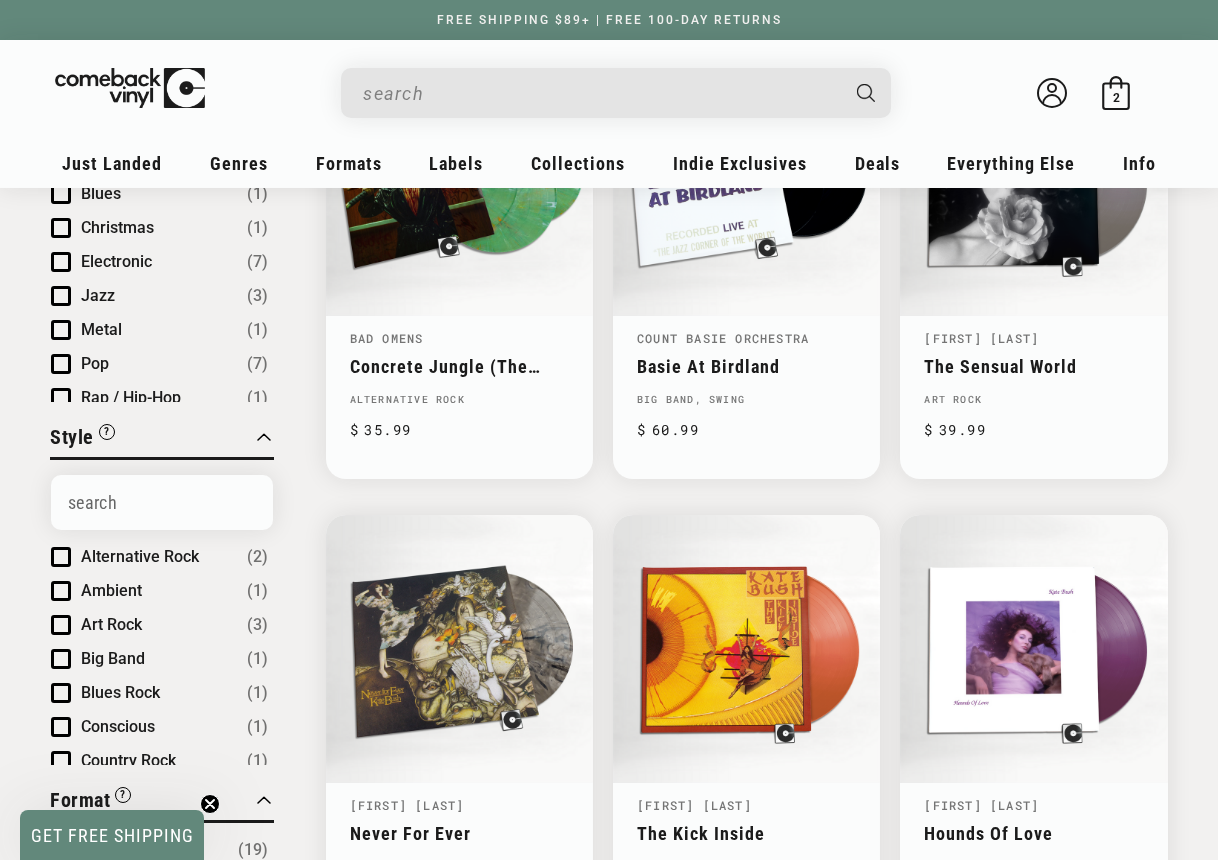 scroll, scrollTop: 377, scrollLeft: 0, axis: vertical 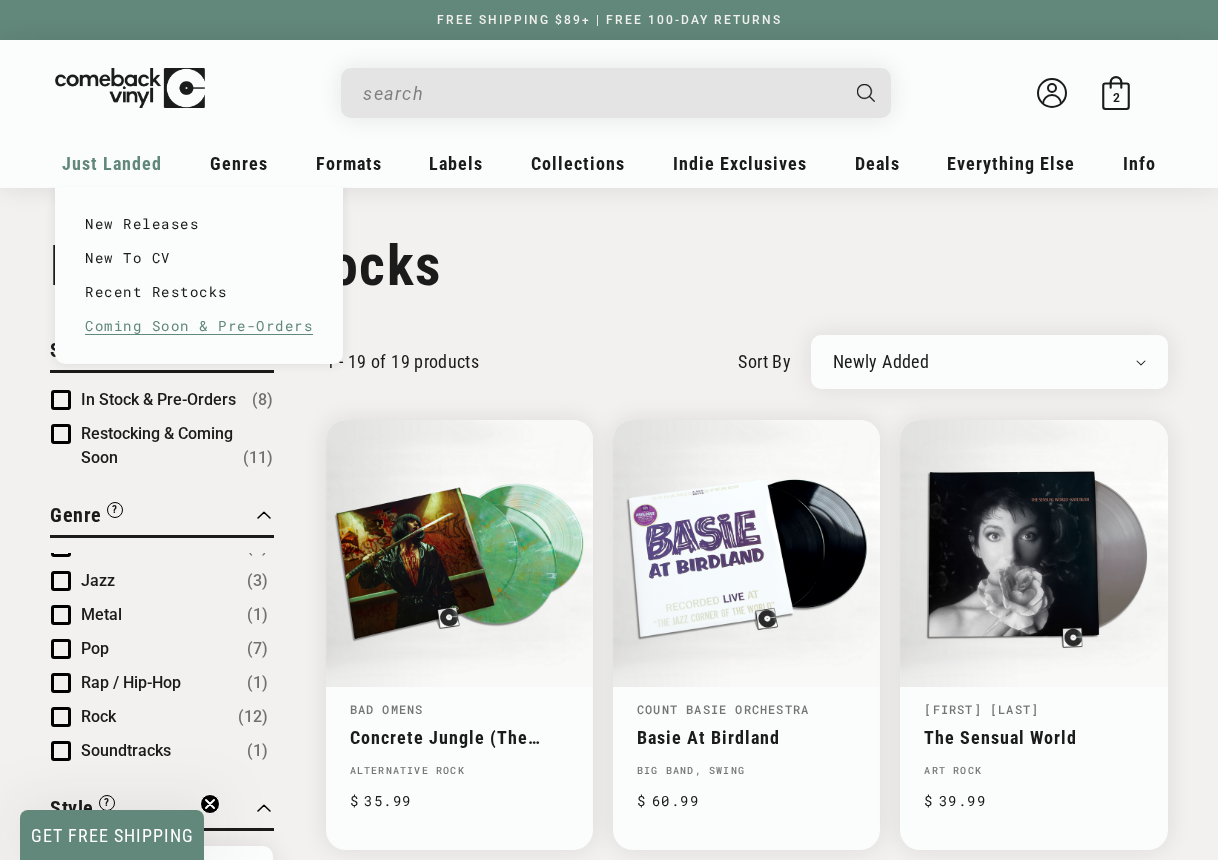 click on "Coming Soon & Pre-Orders" at bounding box center [199, 326] 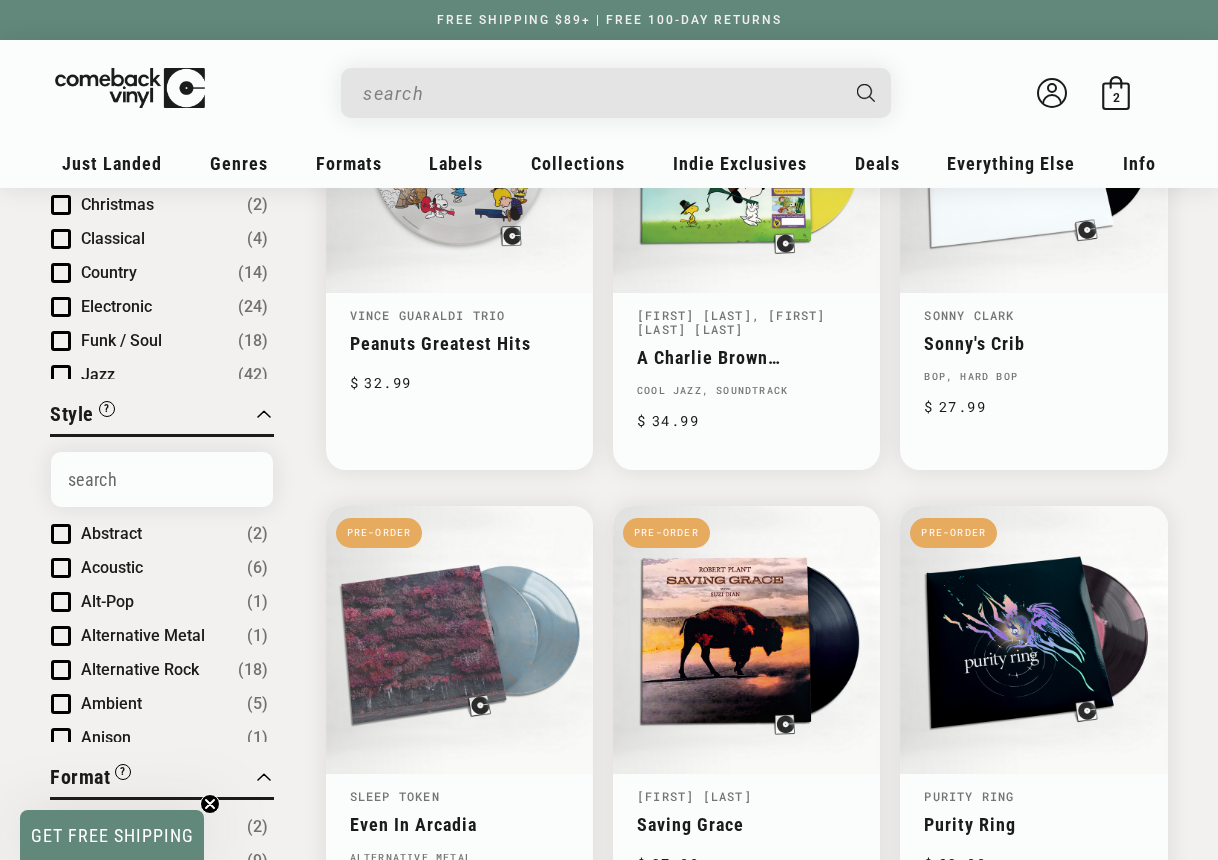 scroll, scrollTop: 402, scrollLeft: 0, axis: vertical 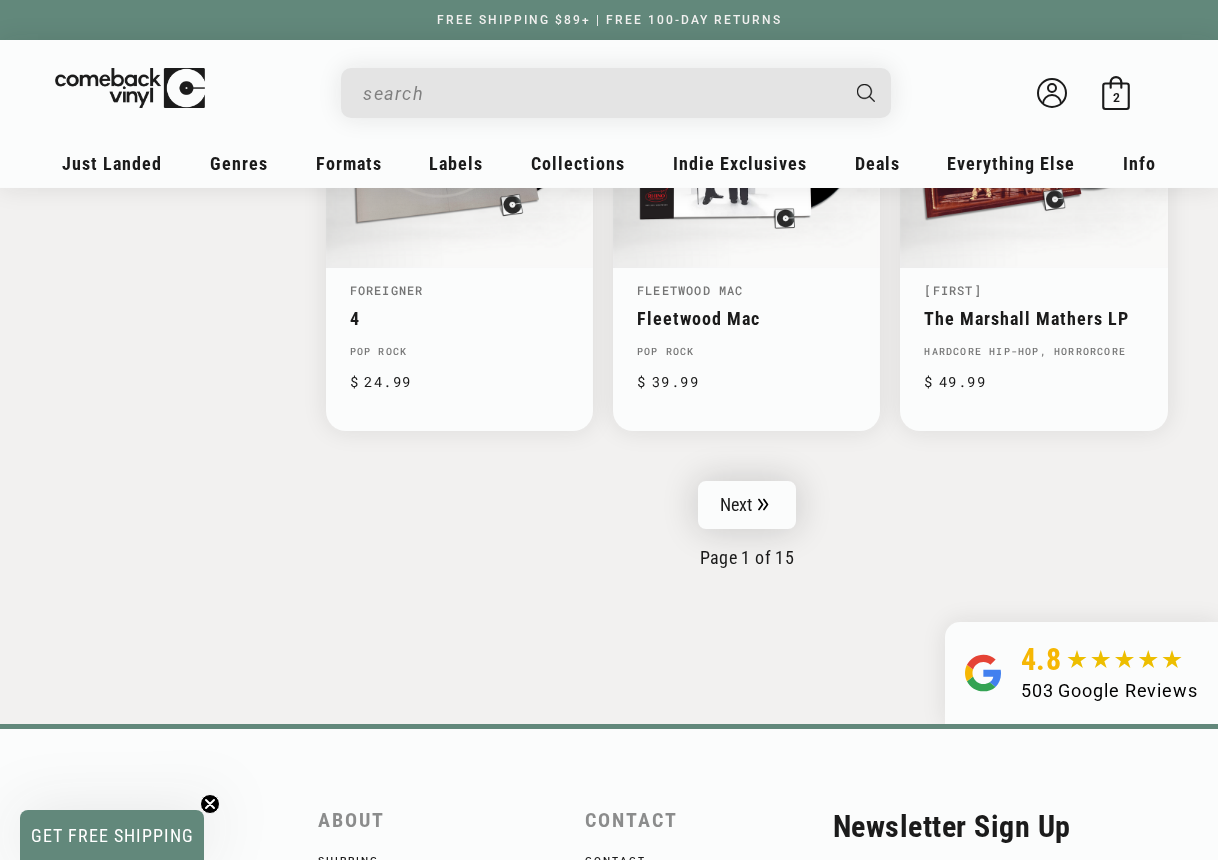 click on "Next" at bounding box center (747, 505) 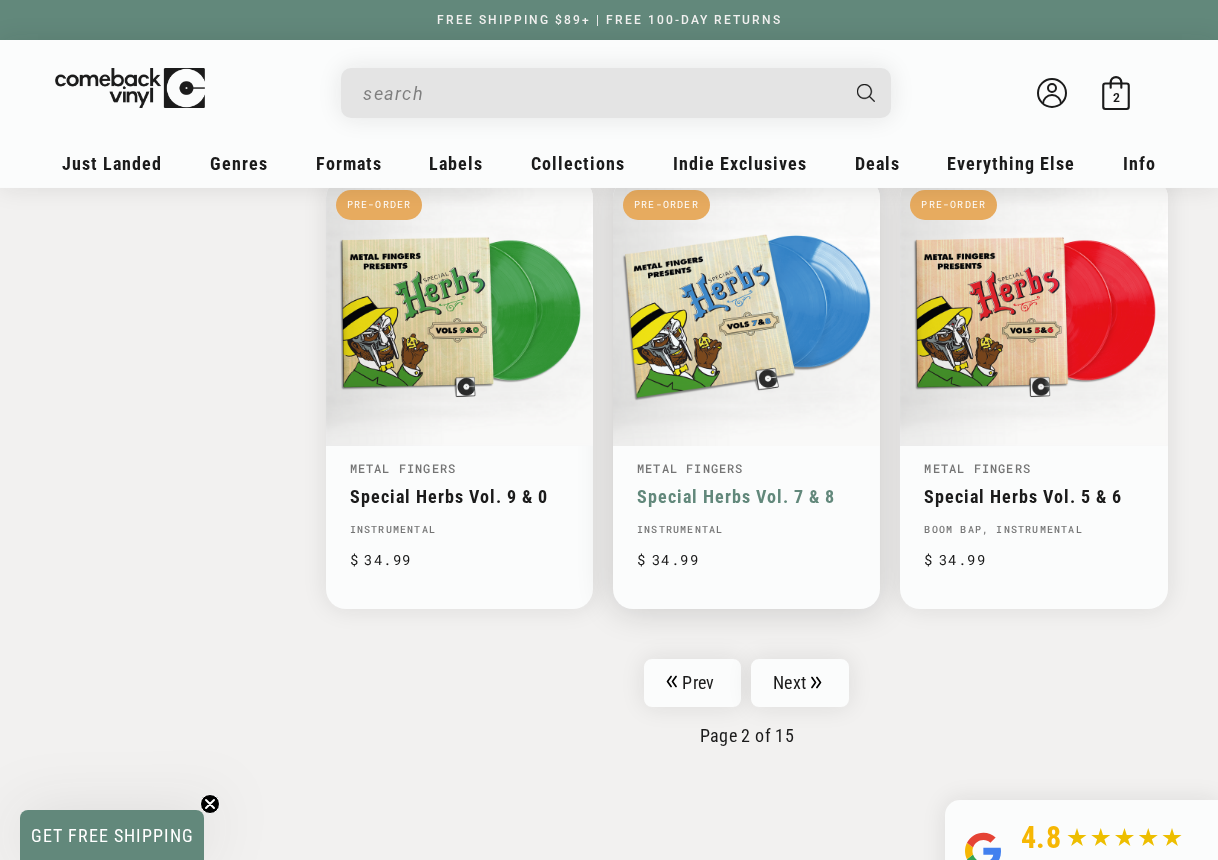 scroll, scrollTop: 3075, scrollLeft: 0, axis: vertical 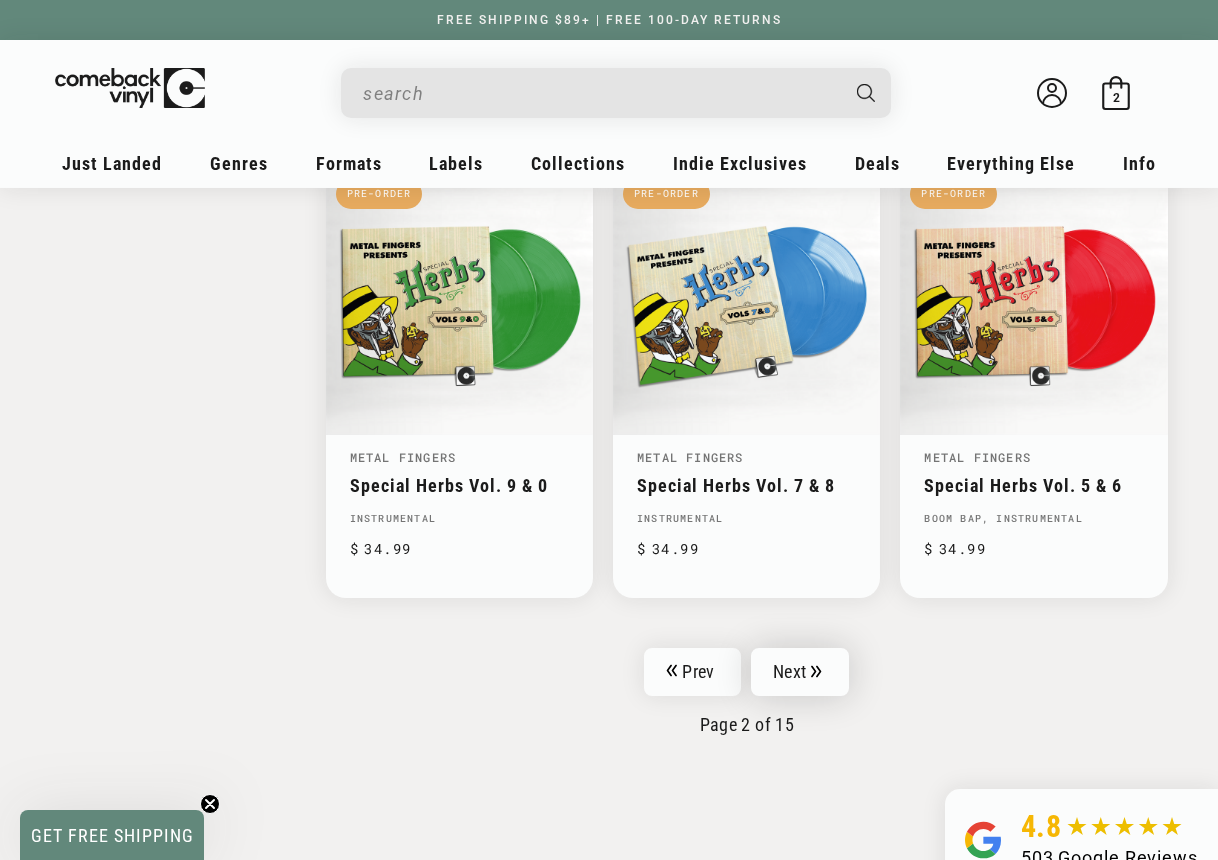 click on "Next" at bounding box center [800, 672] 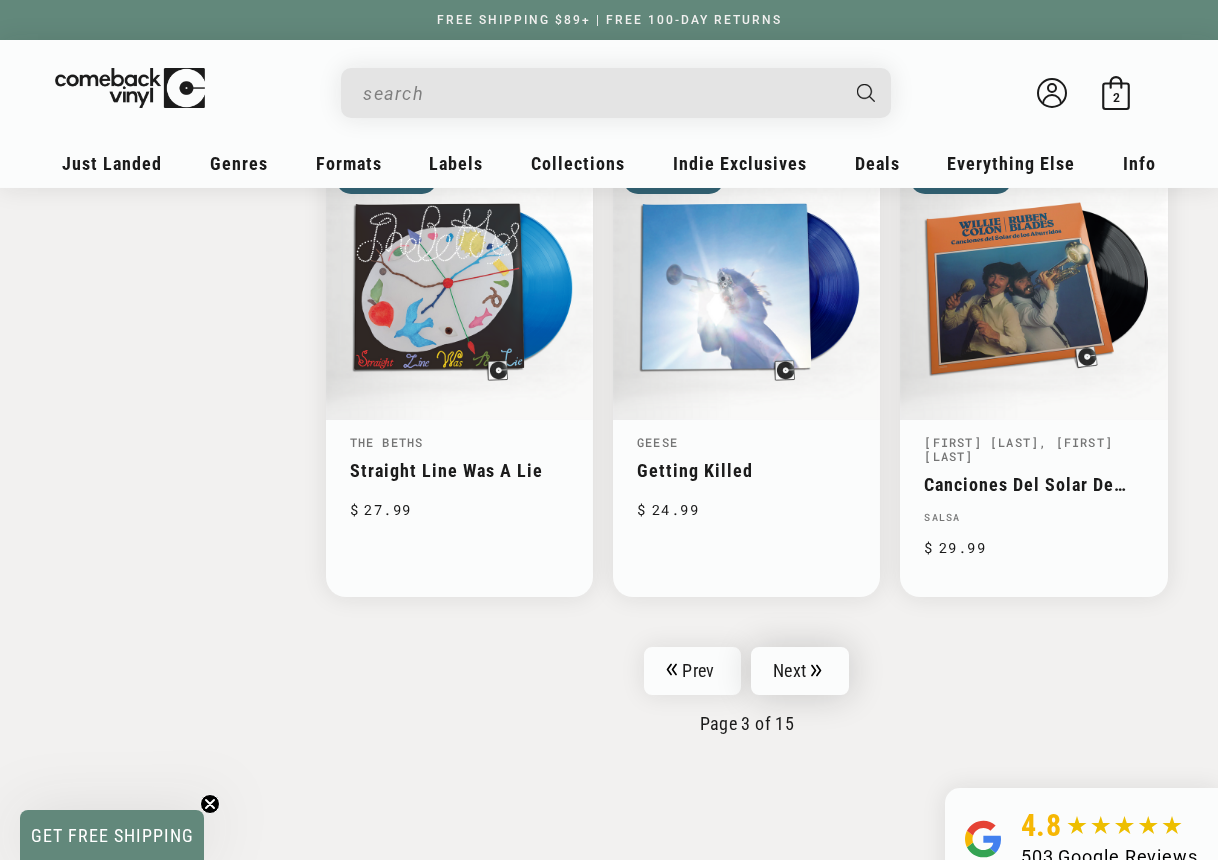 scroll, scrollTop: 3018, scrollLeft: 0, axis: vertical 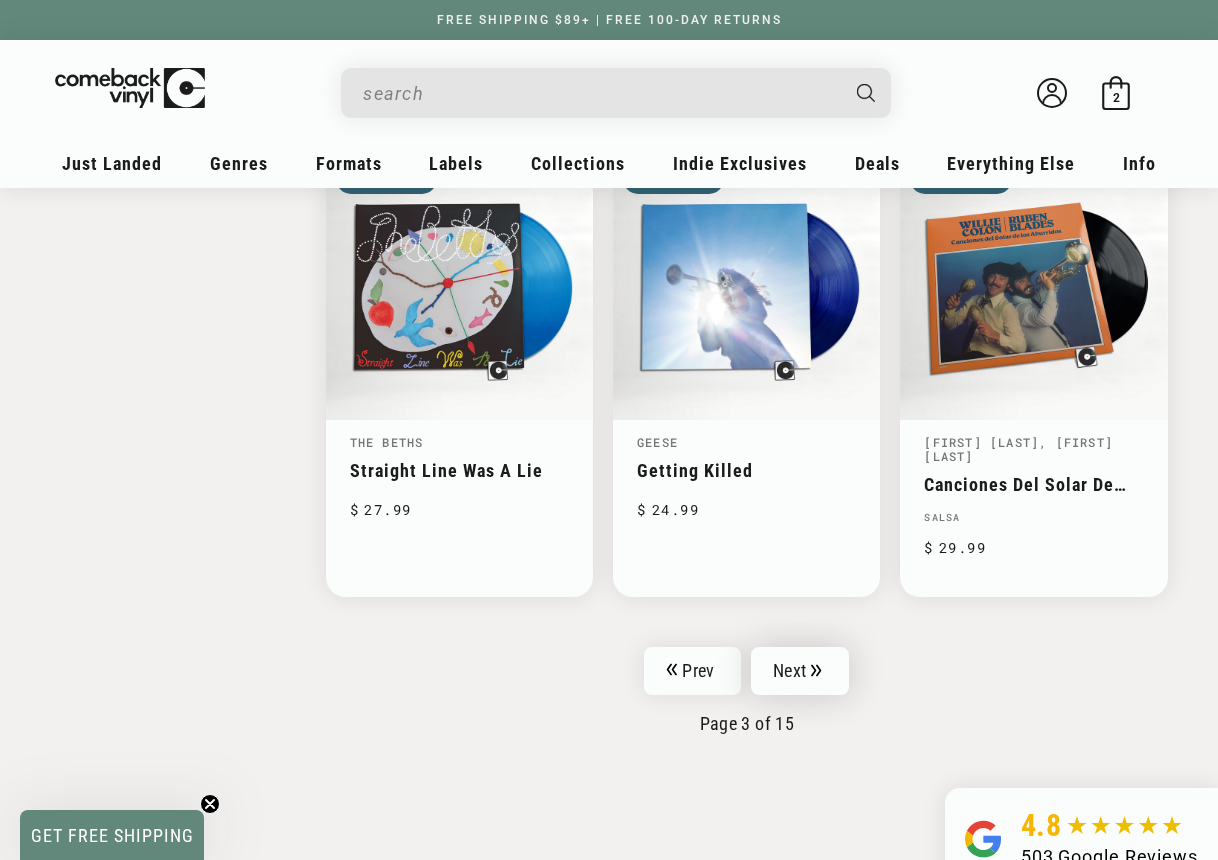 click on "Next" at bounding box center (800, 671) 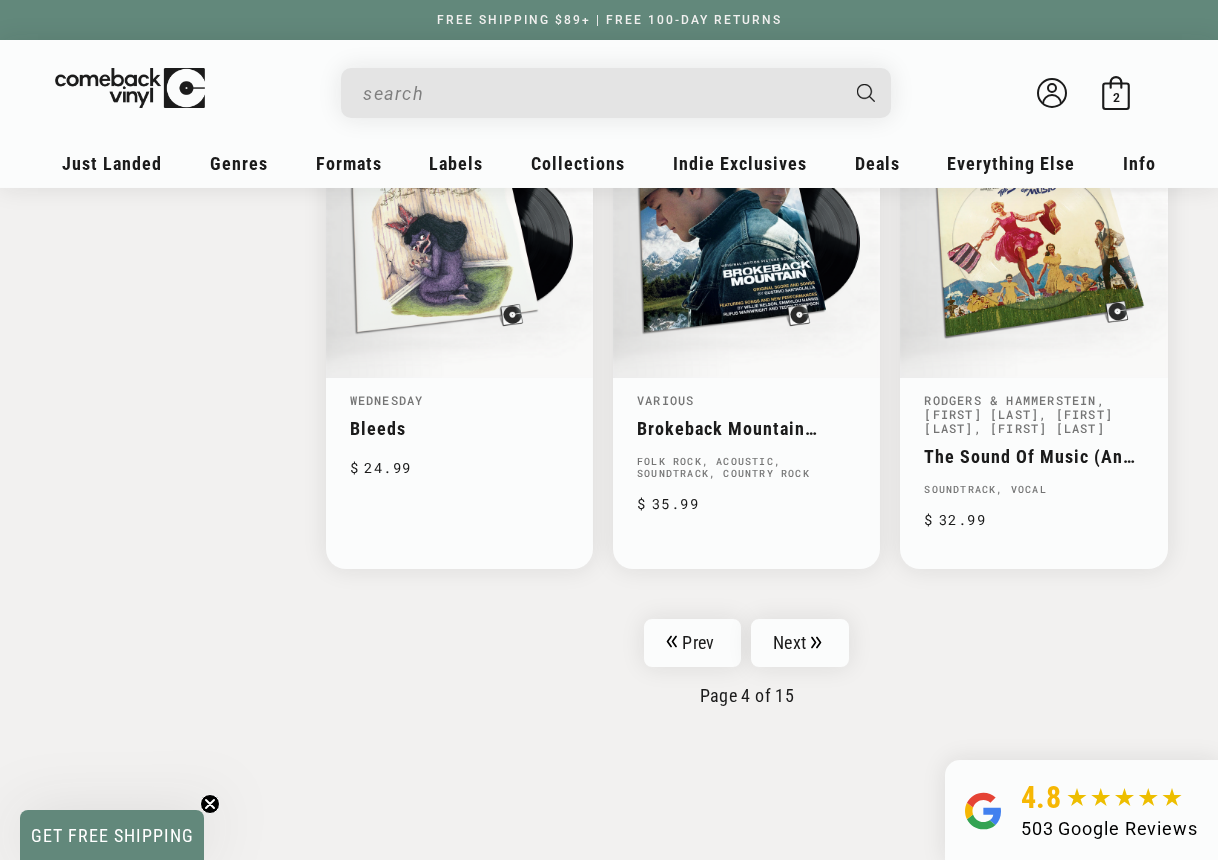 scroll, scrollTop: 3104, scrollLeft: 0, axis: vertical 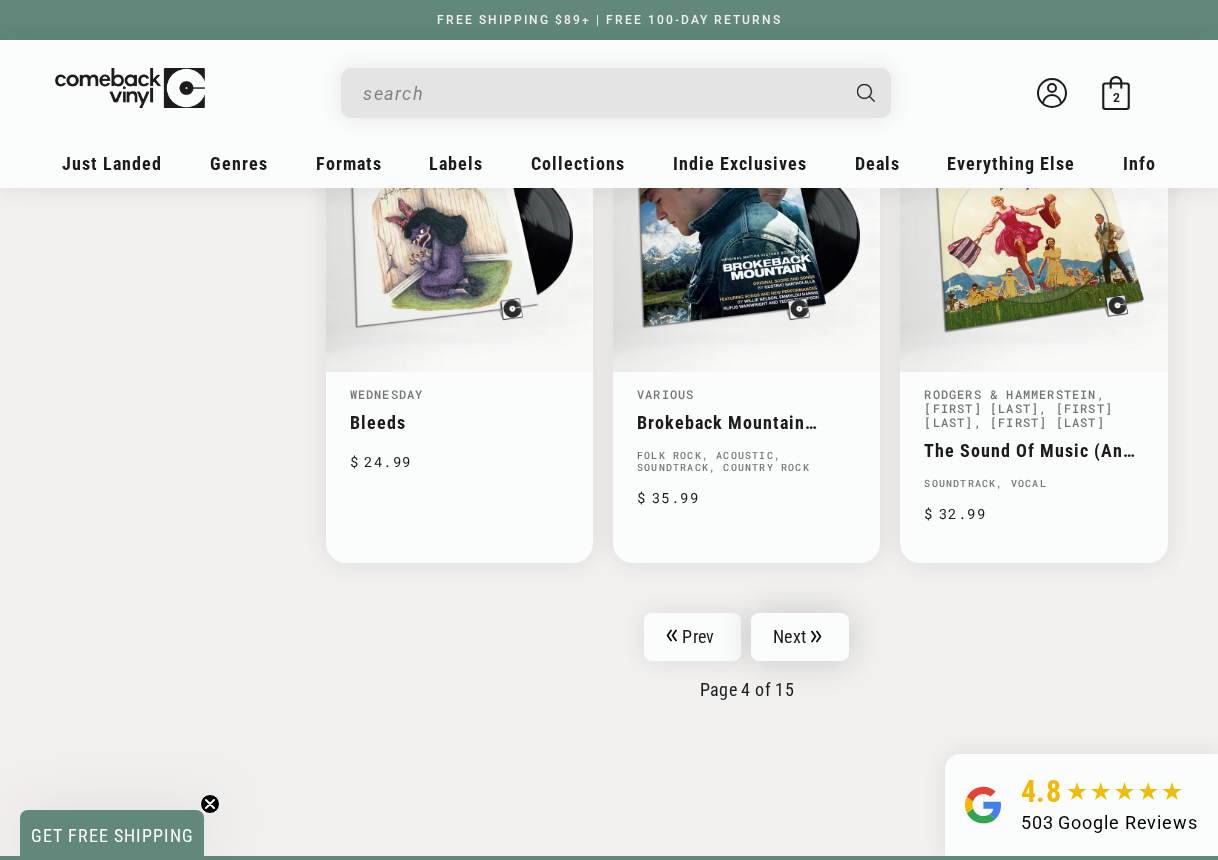 click on "Next" at bounding box center [800, 637] 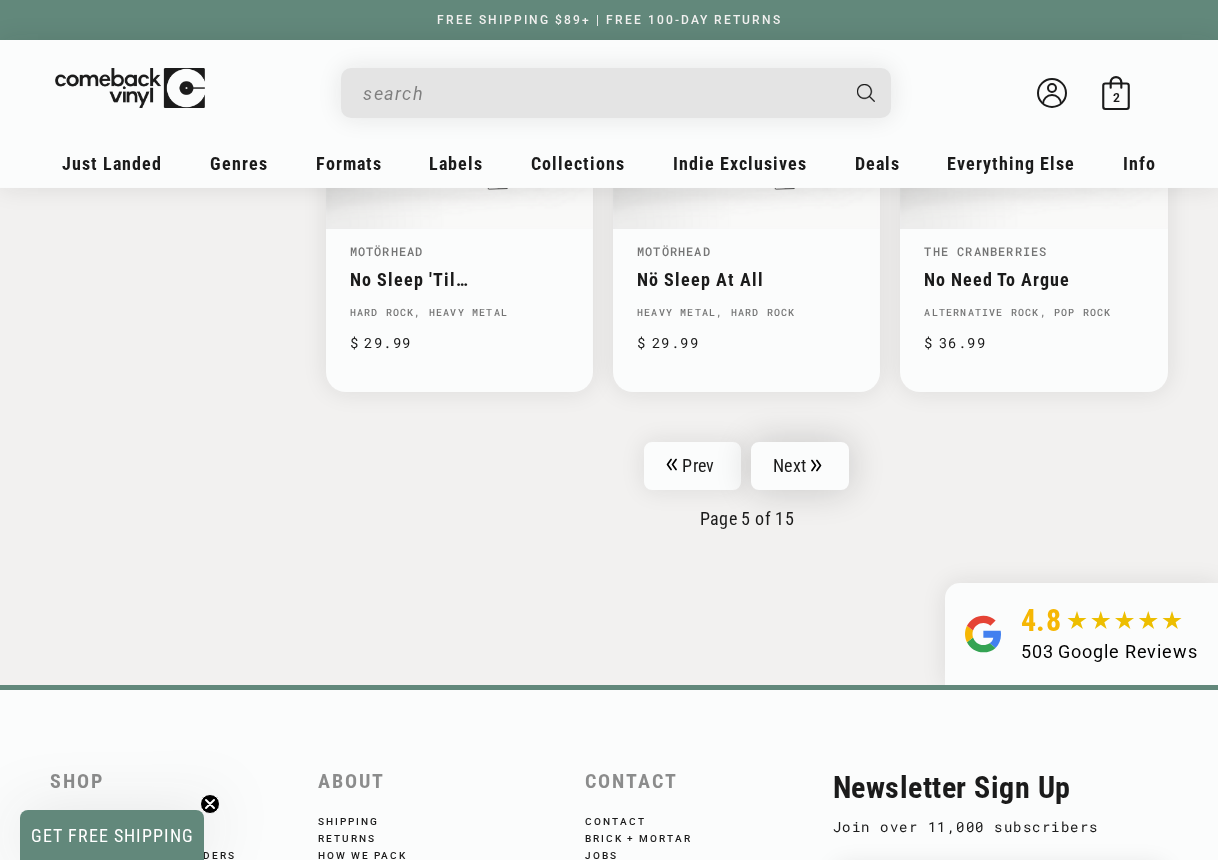 scroll, scrollTop: 3271, scrollLeft: 0, axis: vertical 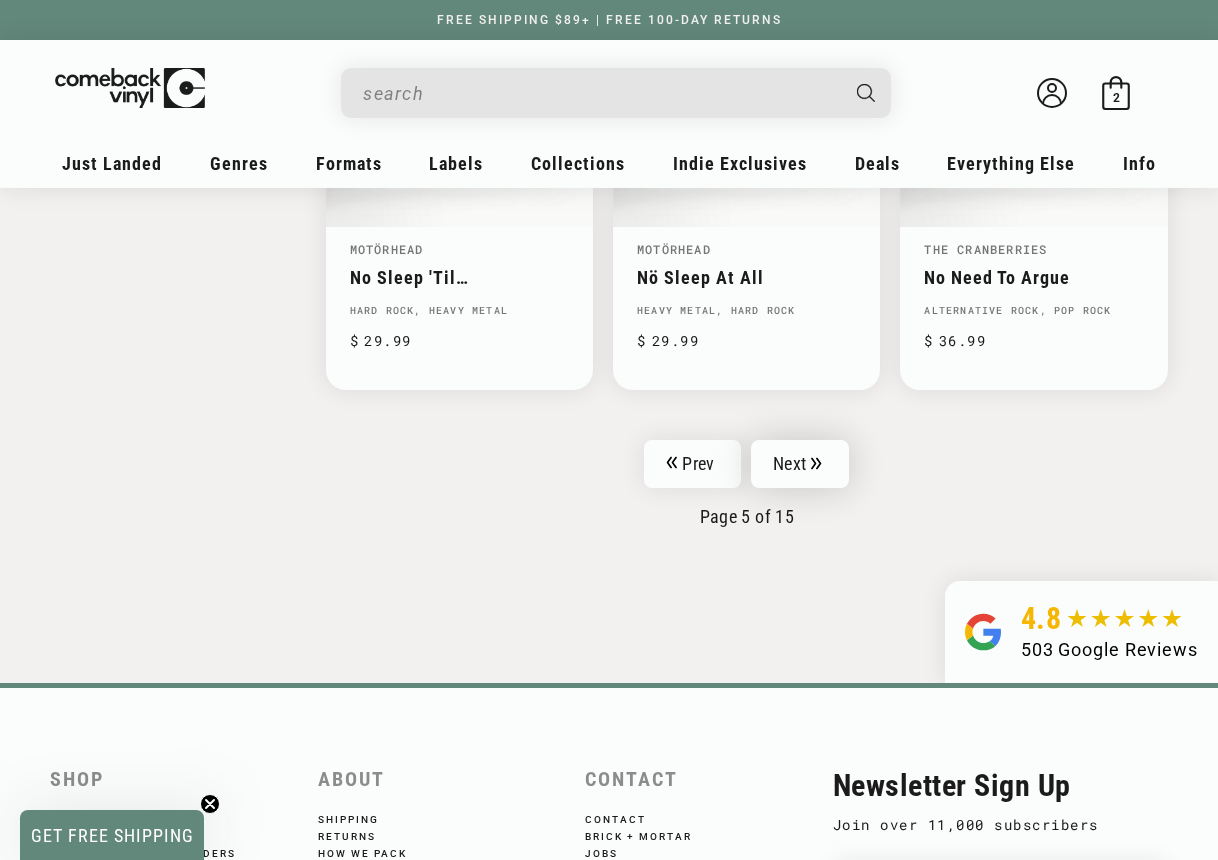 click on "Next" at bounding box center (800, 464) 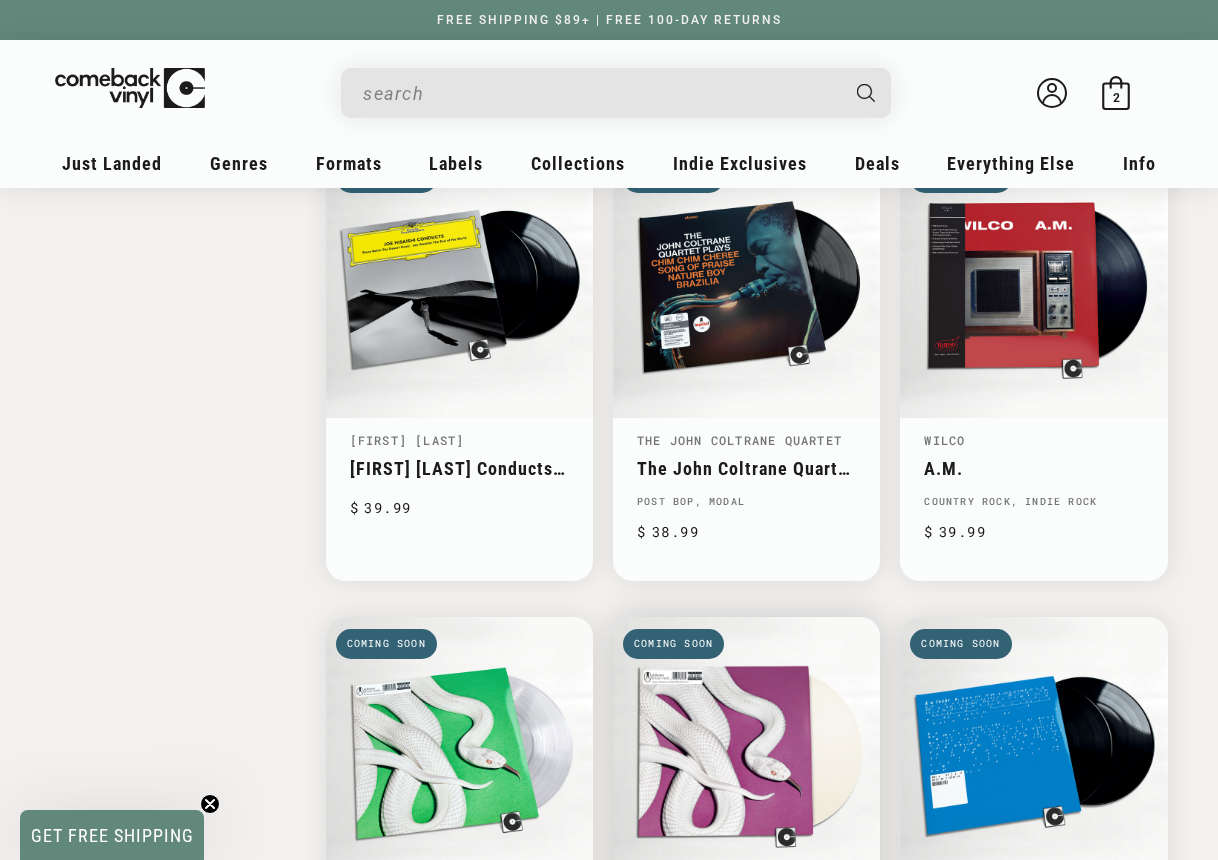 scroll, scrollTop: 2393, scrollLeft: 0, axis: vertical 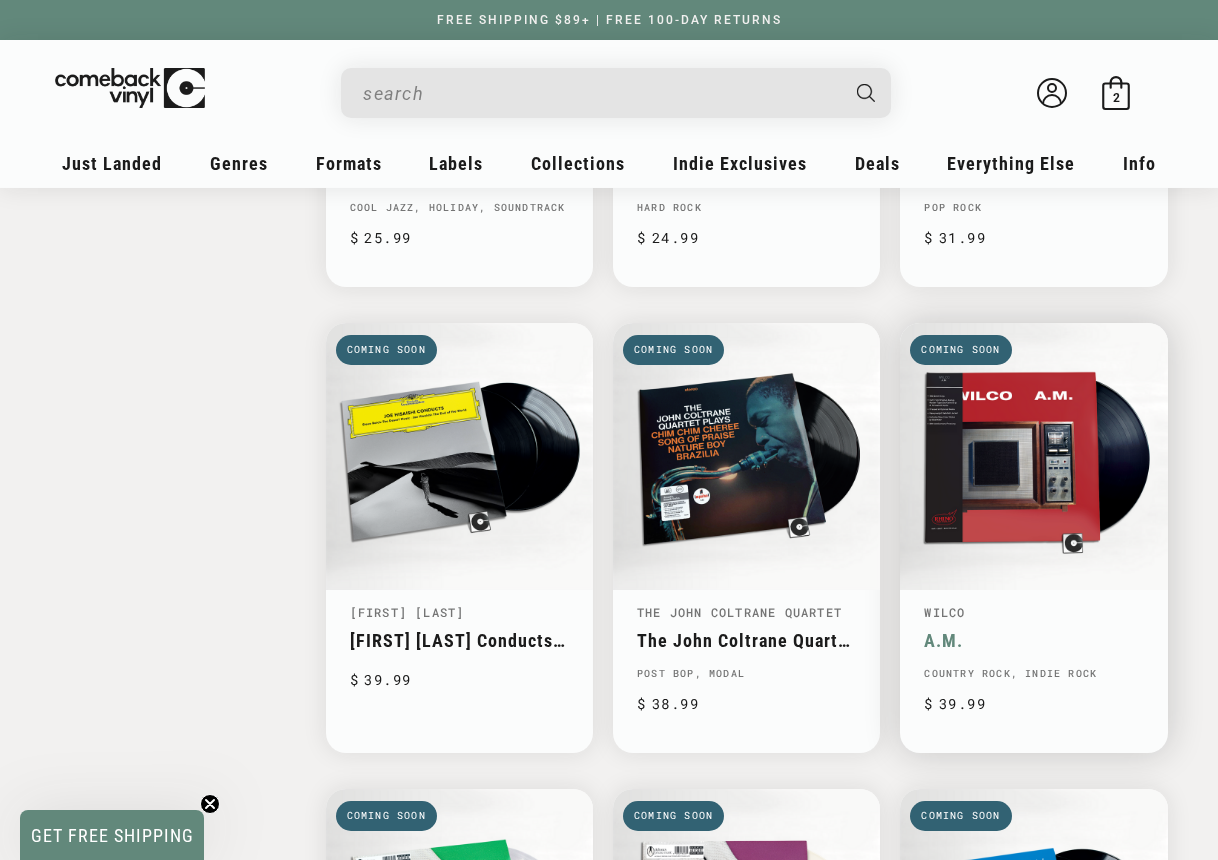 click on "A.M." at bounding box center [1033, 640] 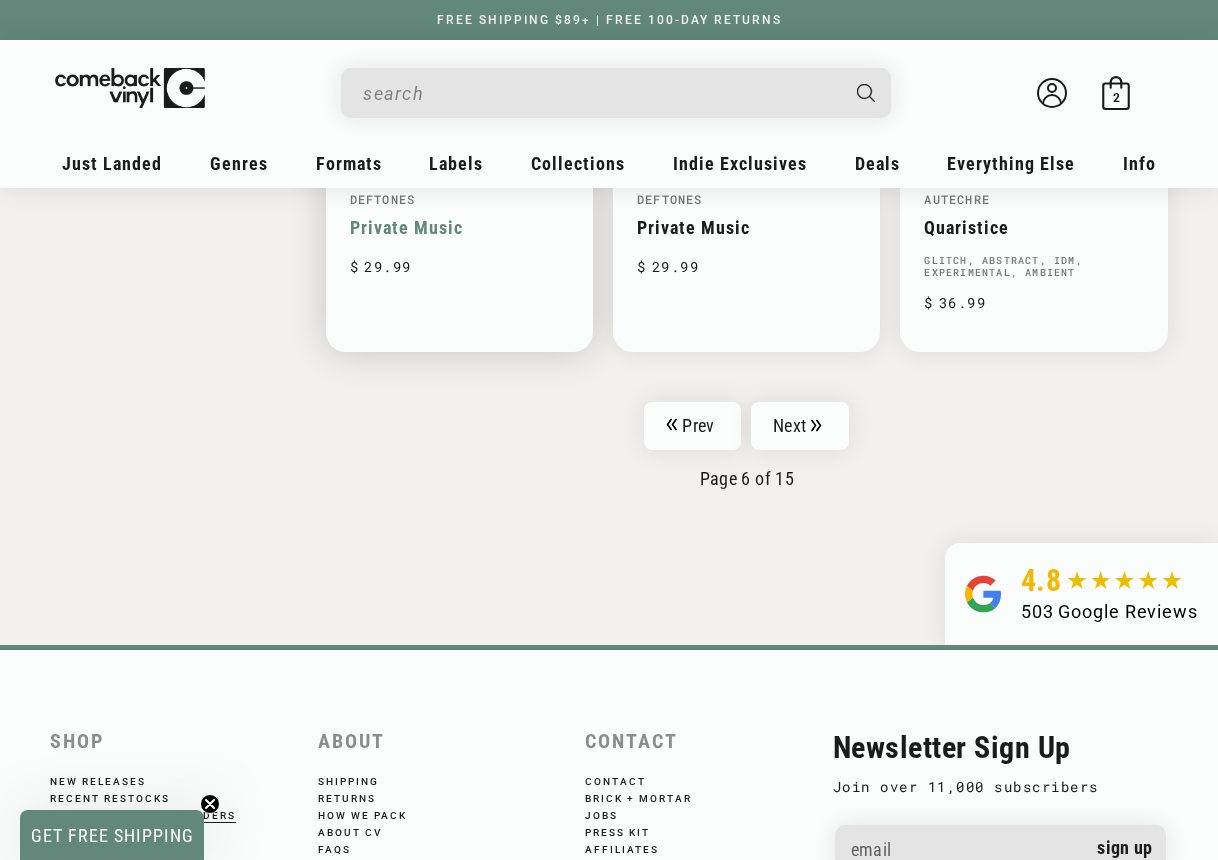scroll, scrollTop: 3300, scrollLeft: 0, axis: vertical 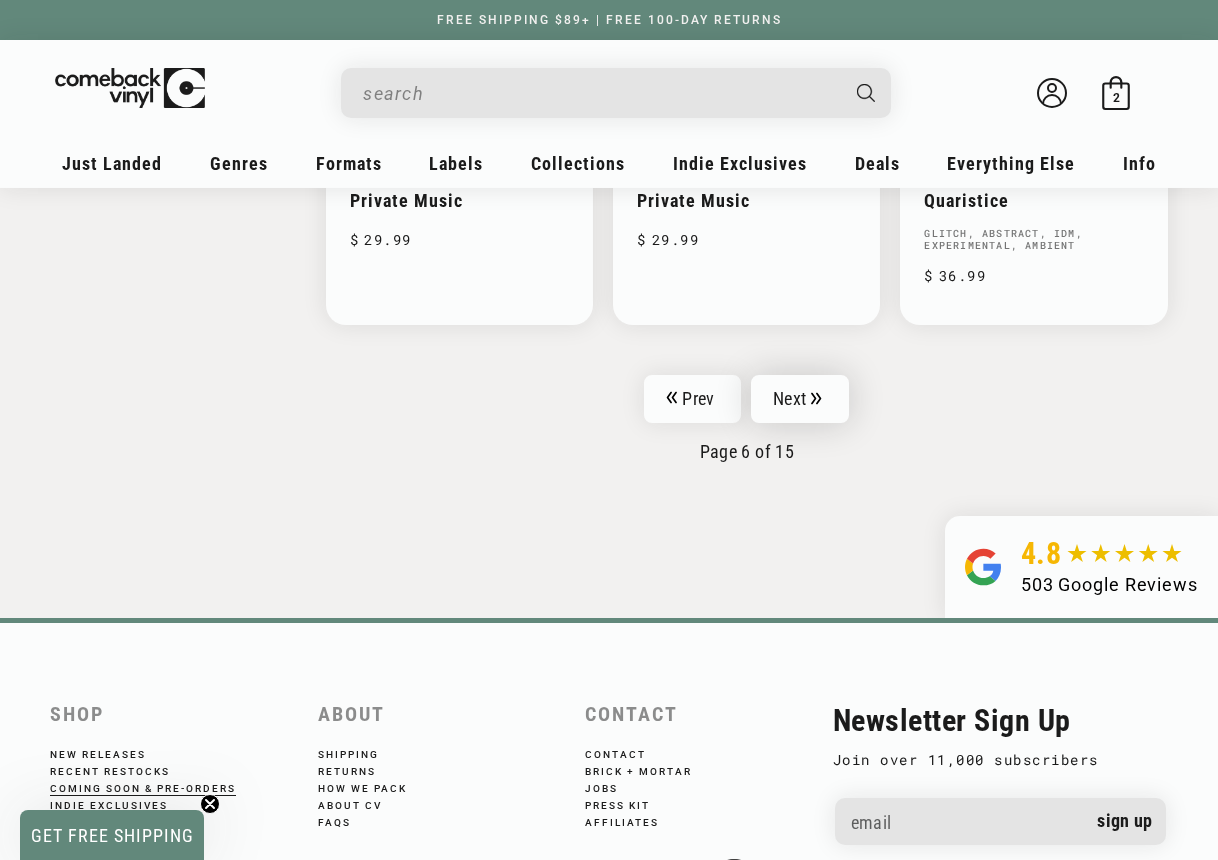 click on "Next" at bounding box center (800, 399) 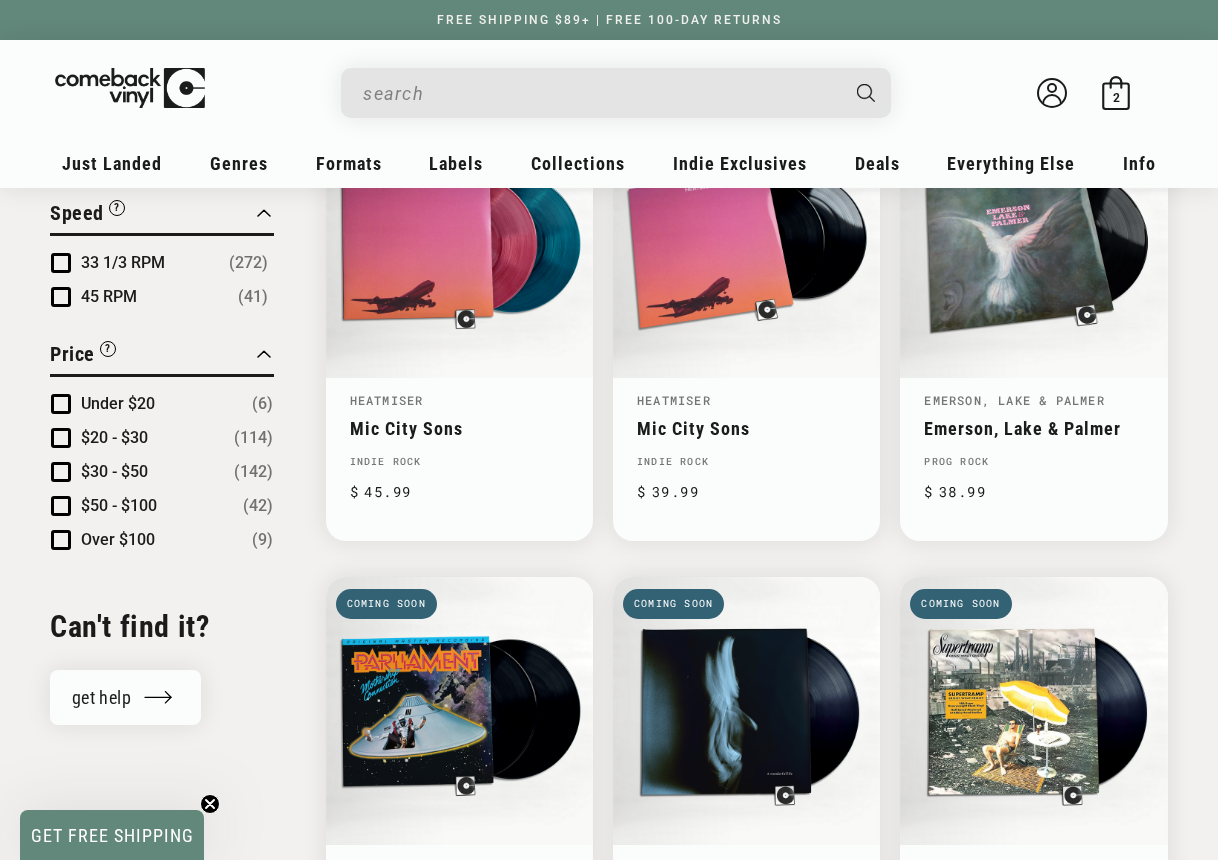 scroll, scrollTop: 1735, scrollLeft: 0, axis: vertical 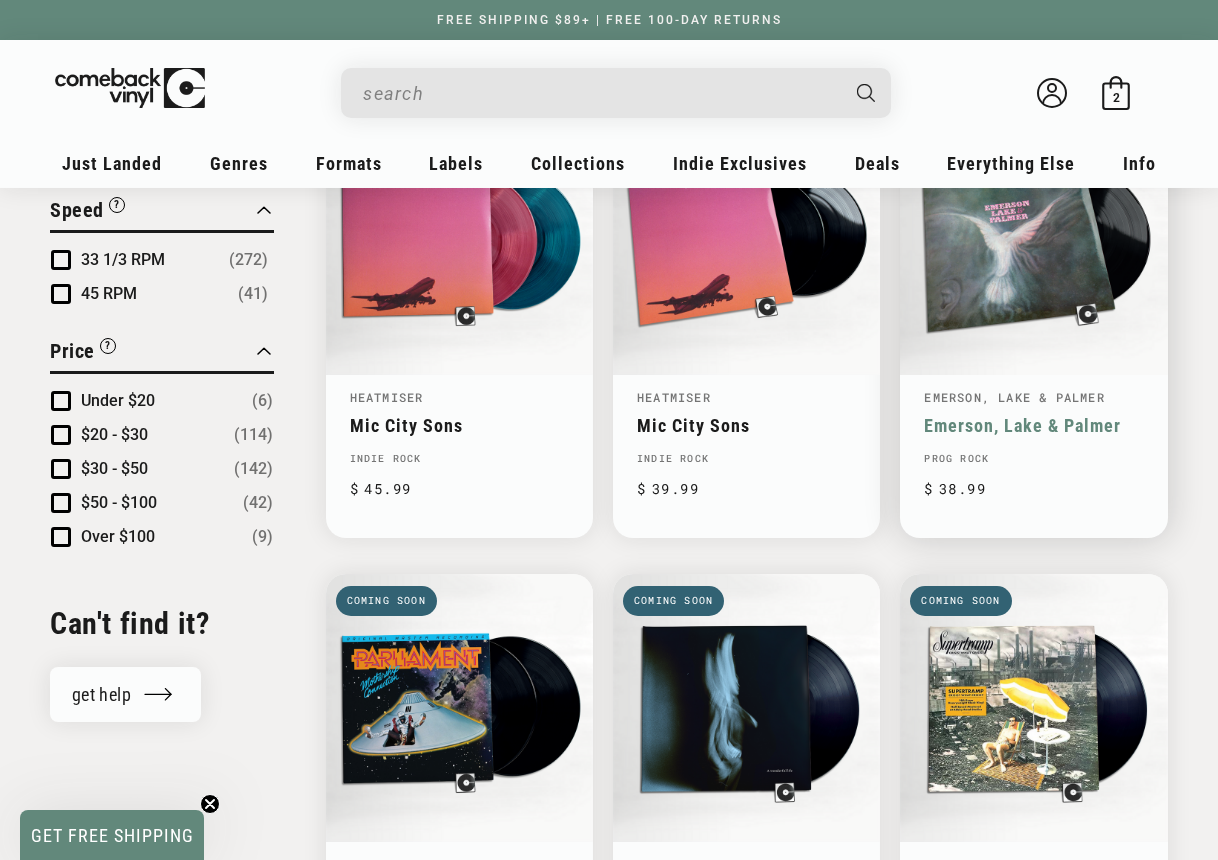 click on "Emerson, Lake & Palmer" at bounding box center [1033, 425] 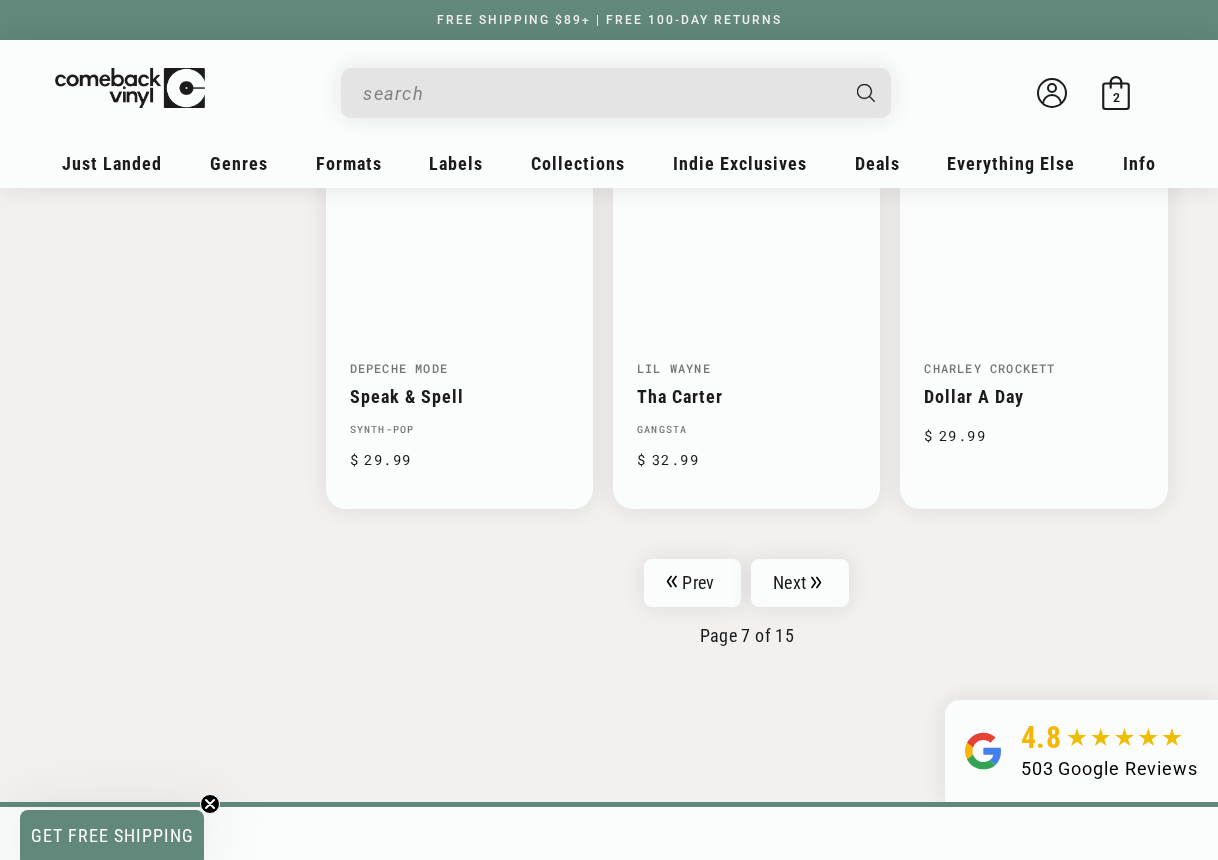 scroll, scrollTop: 3170, scrollLeft: 0, axis: vertical 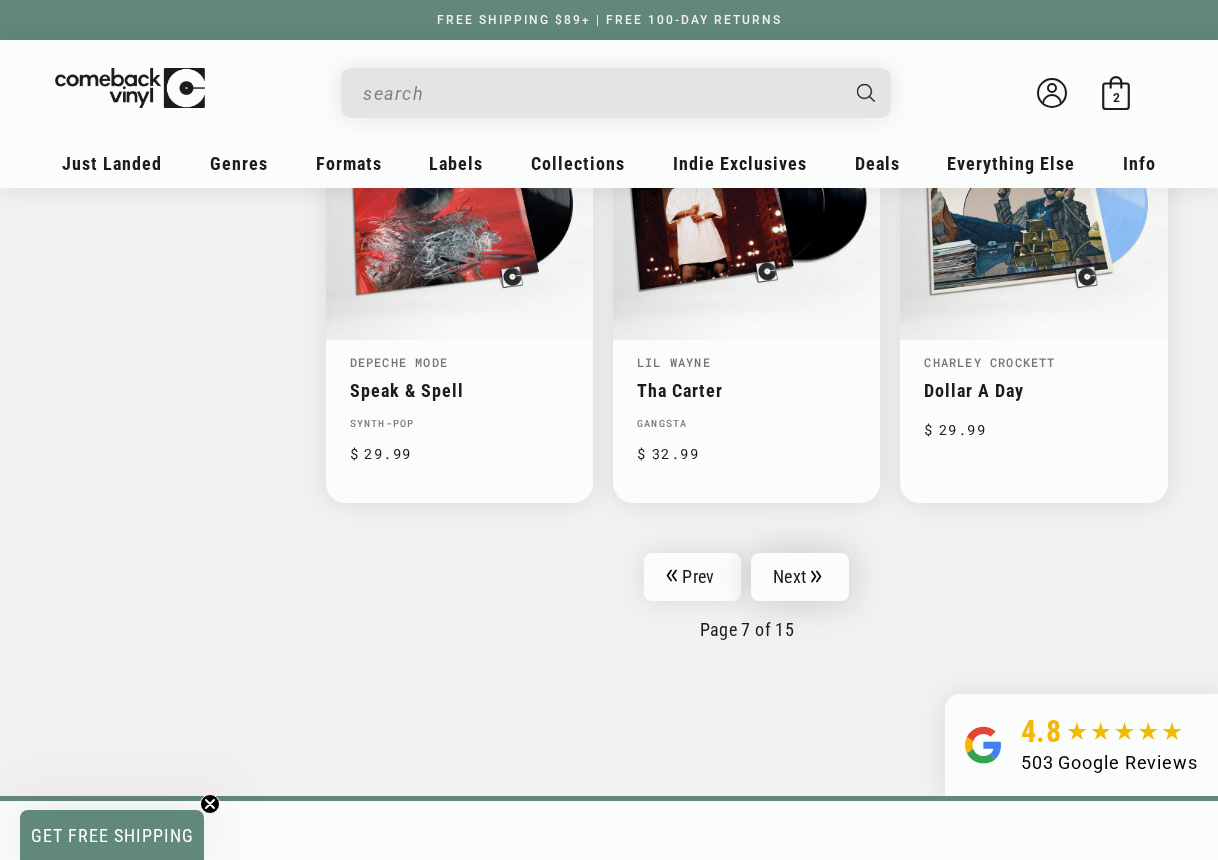 click on "Next" at bounding box center [800, 577] 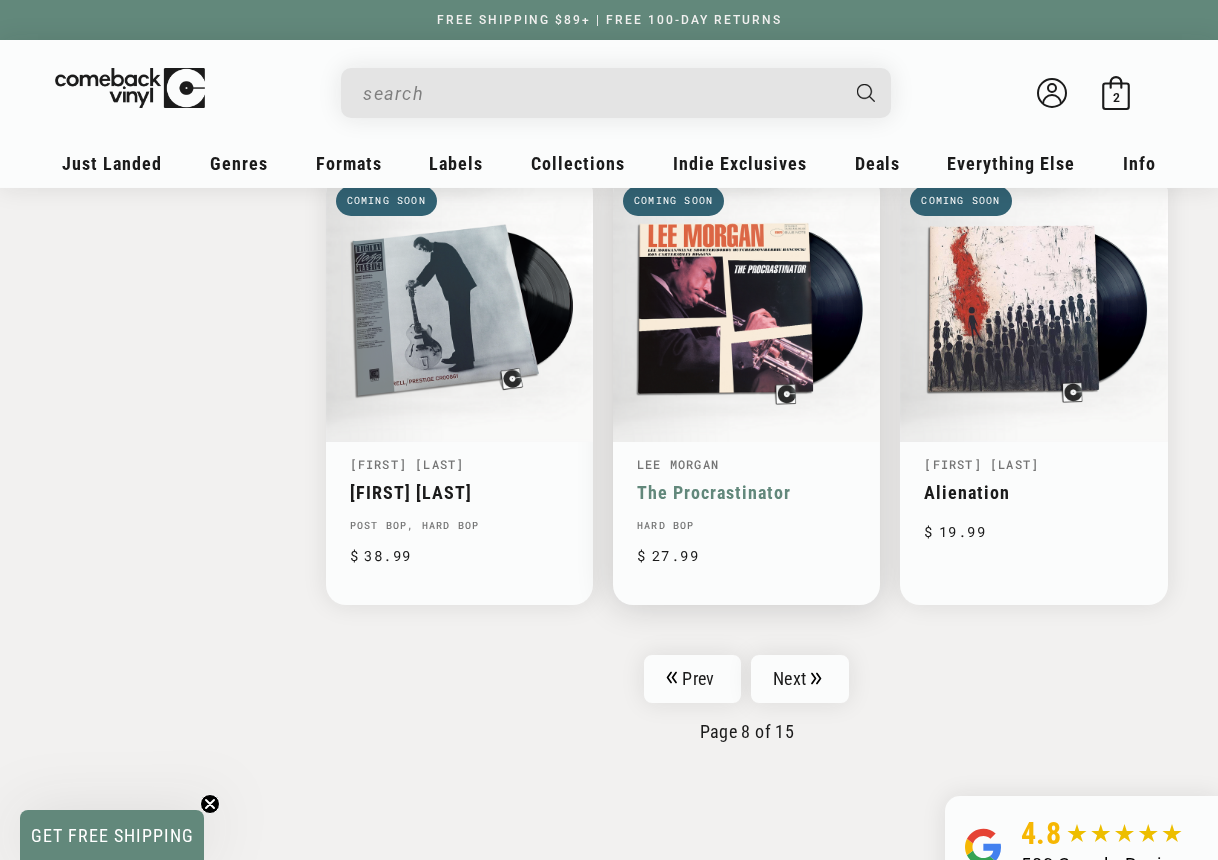 scroll, scrollTop: 3077, scrollLeft: 0, axis: vertical 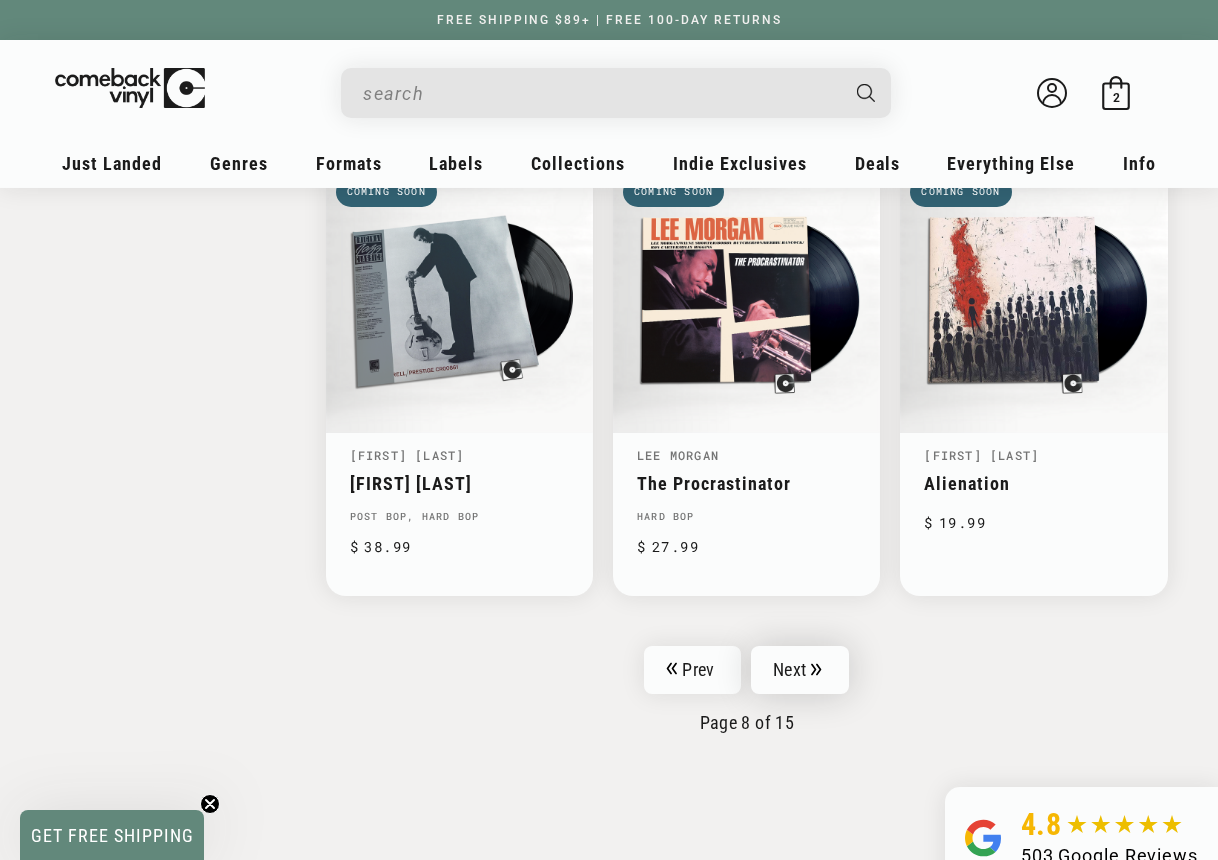click on "Next" at bounding box center [800, 670] 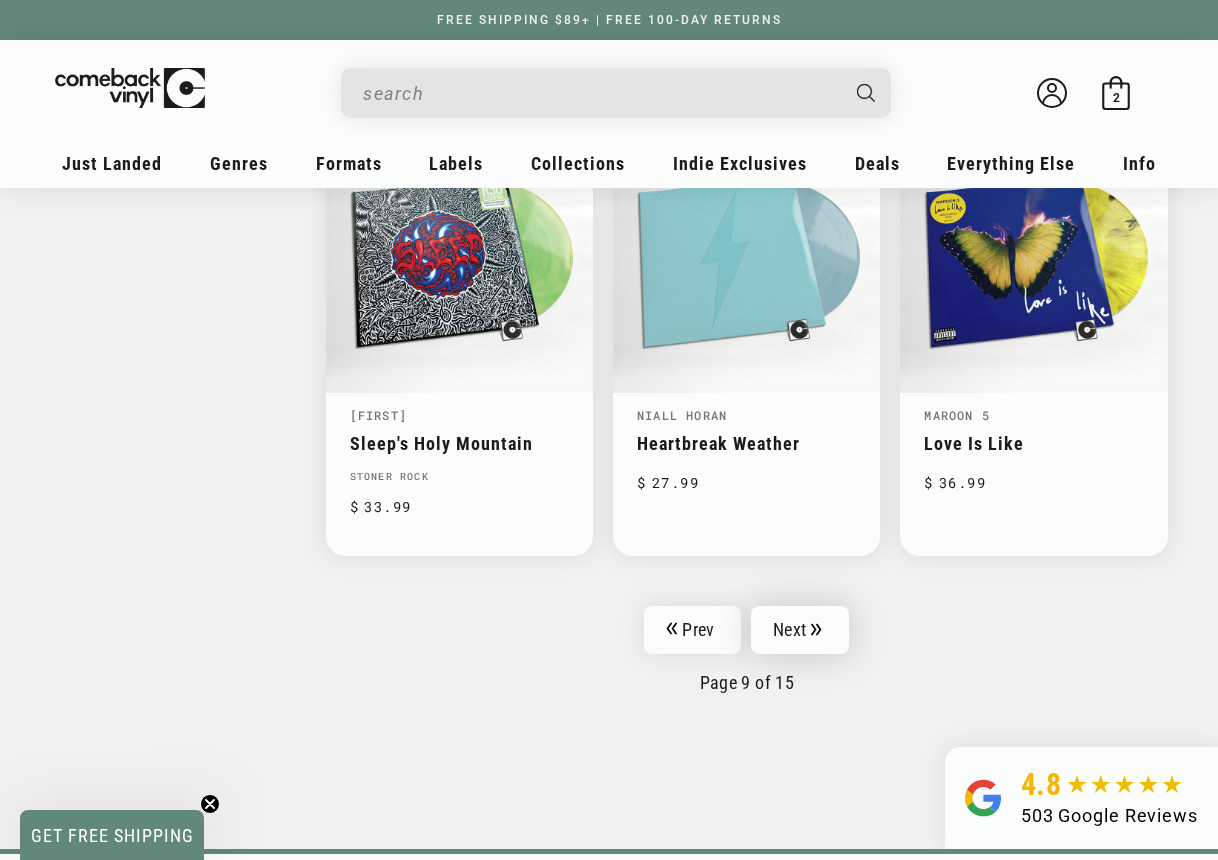 scroll, scrollTop: 3048, scrollLeft: 0, axis: vertical 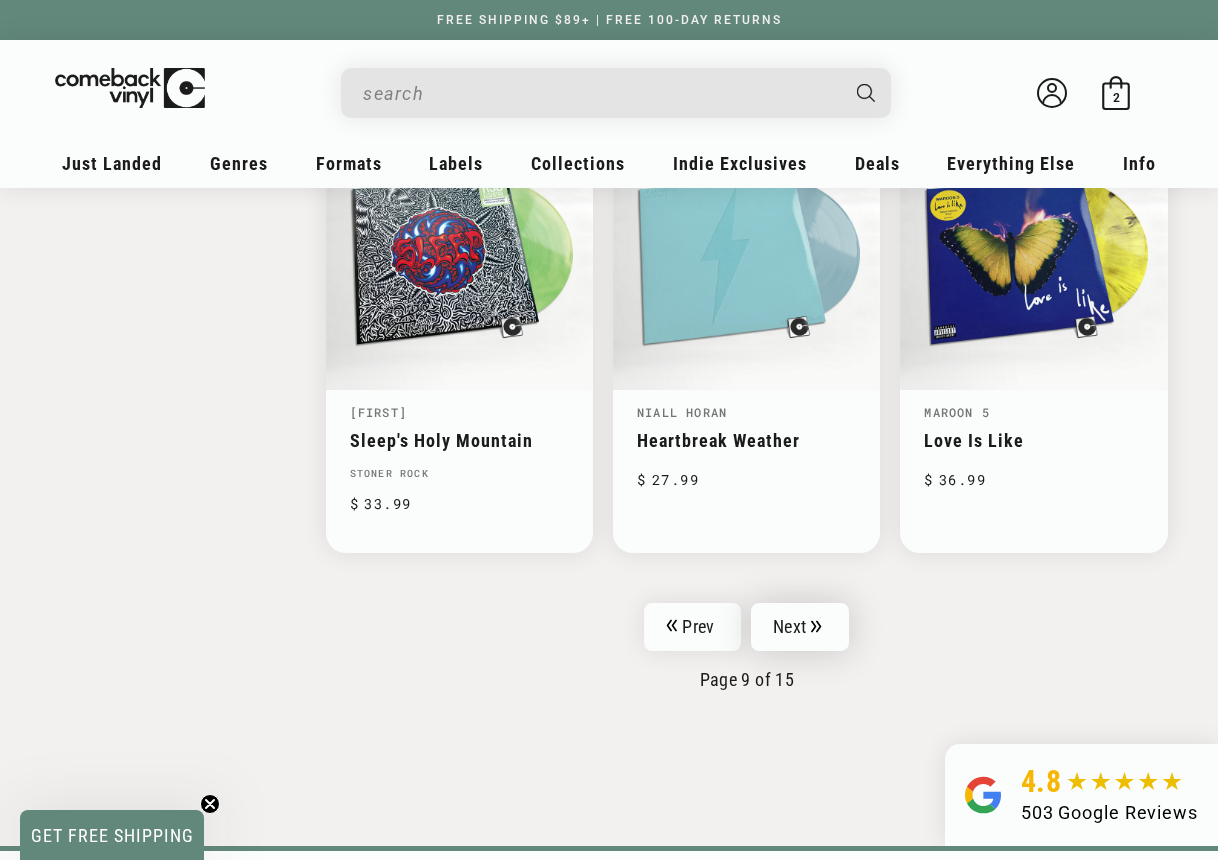 click on "Next" at bounding box center [800, 627] 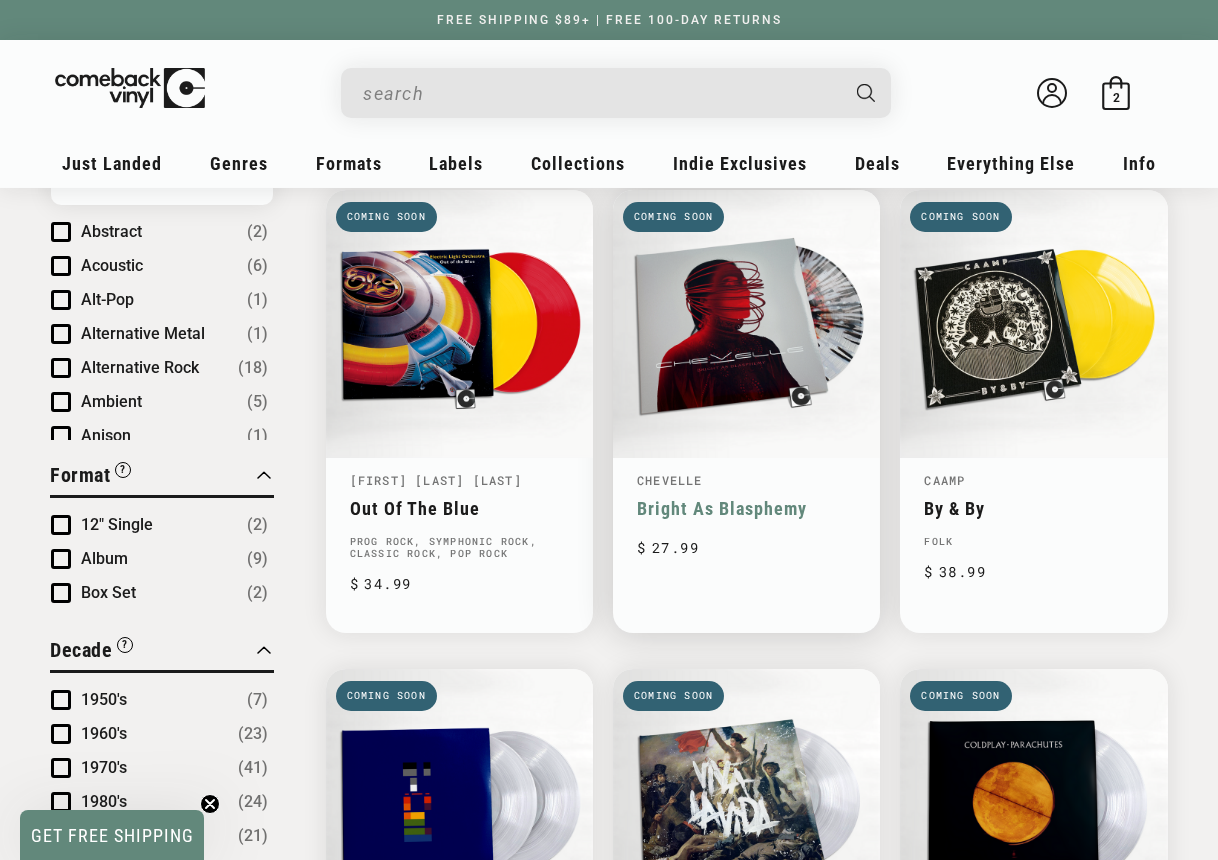 scroll, scrollTop: 696, scrollLeft: 0, axis: vertical 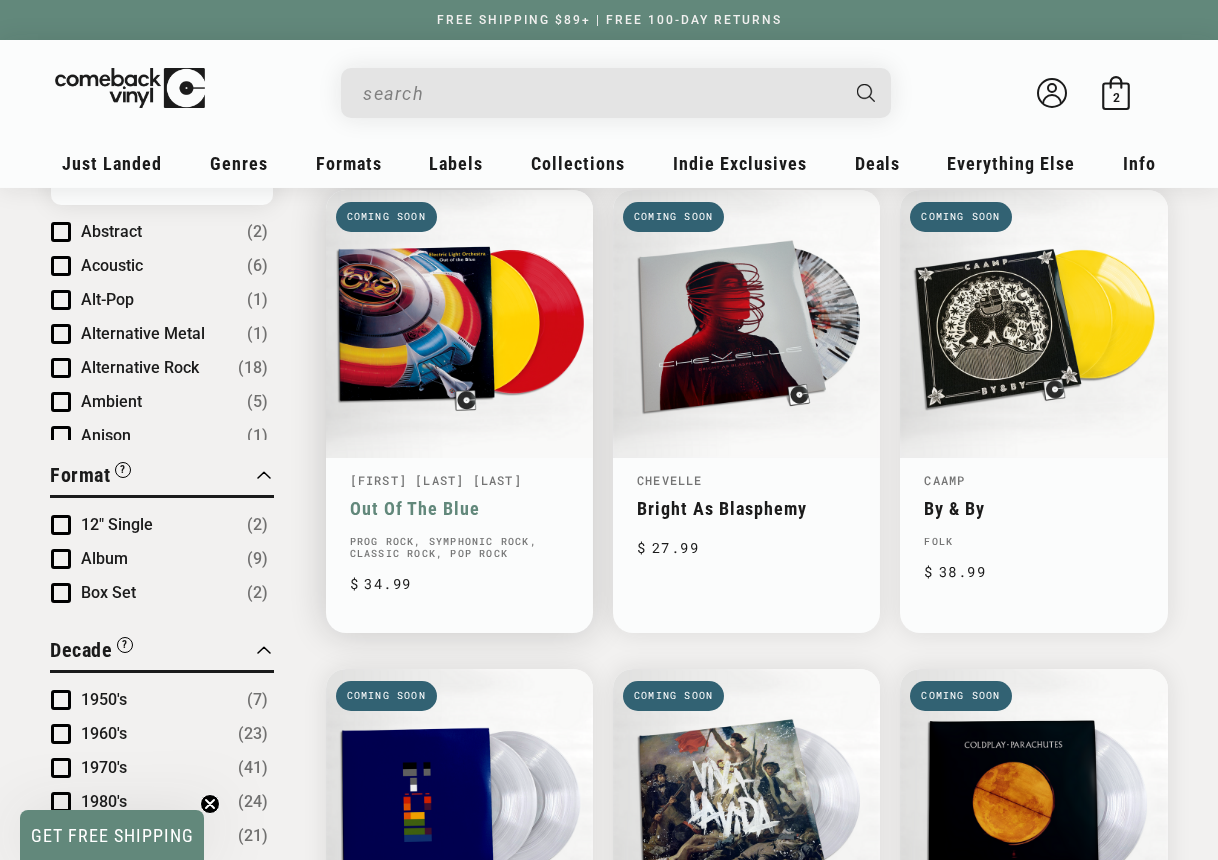 click on "Out Of The Blue" at bounding box center (459, 508) 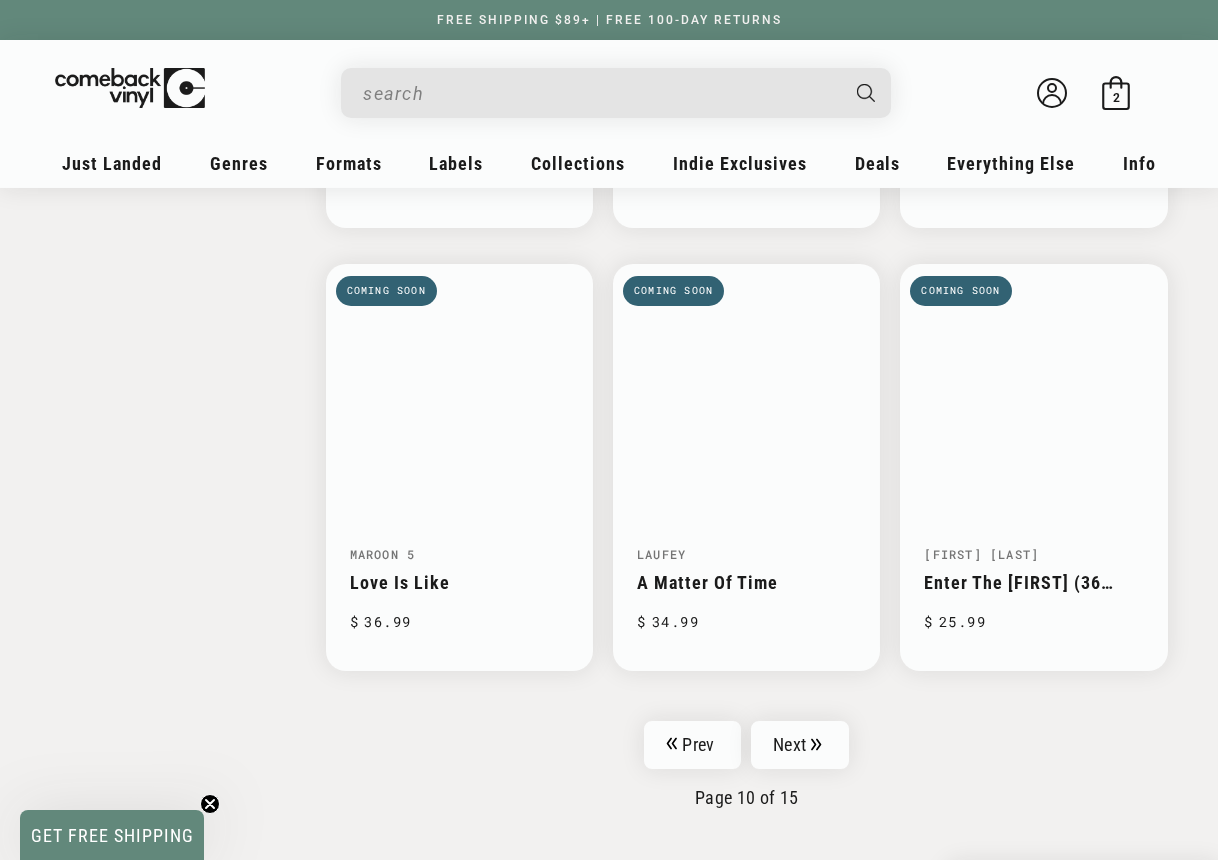 scroll, scrollTop: 3013, scrollLeft: 0, axis: vertical 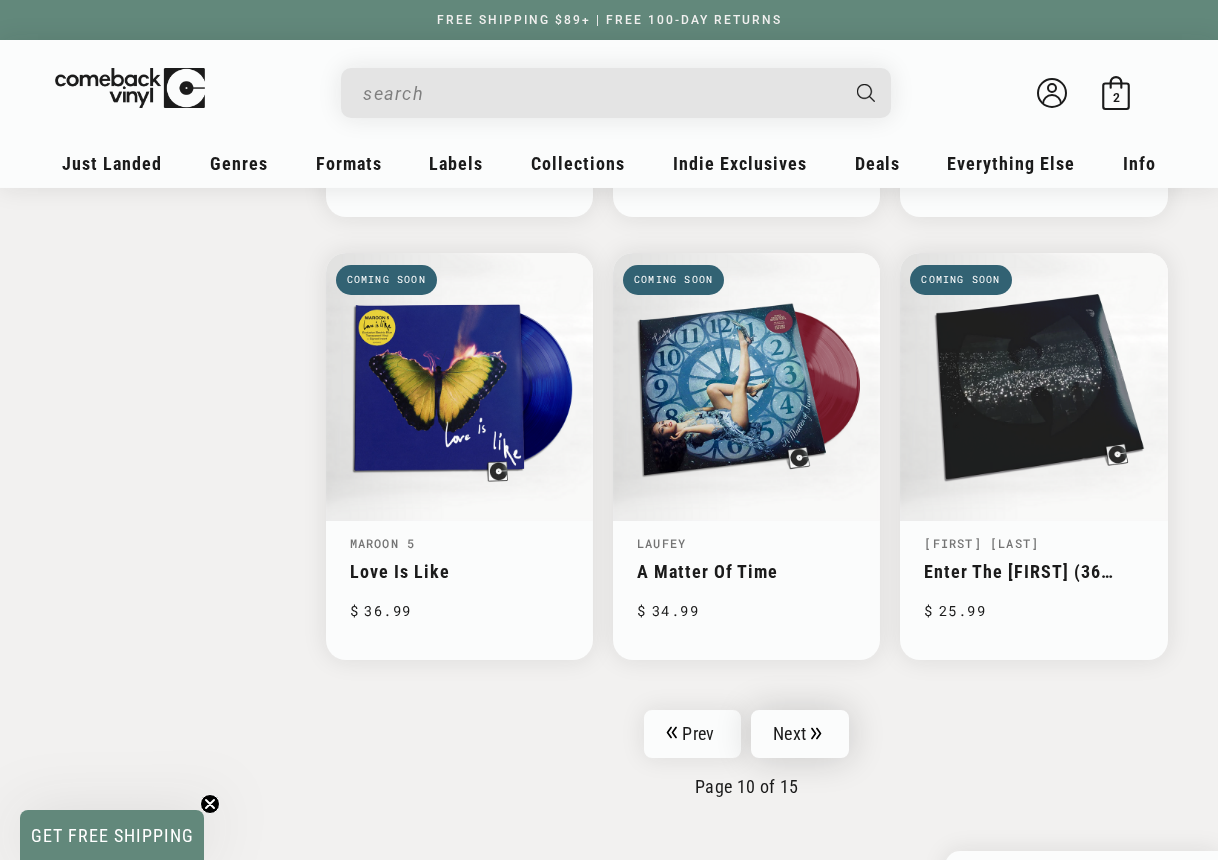 click on "Next" at bounding box center (800, 734) 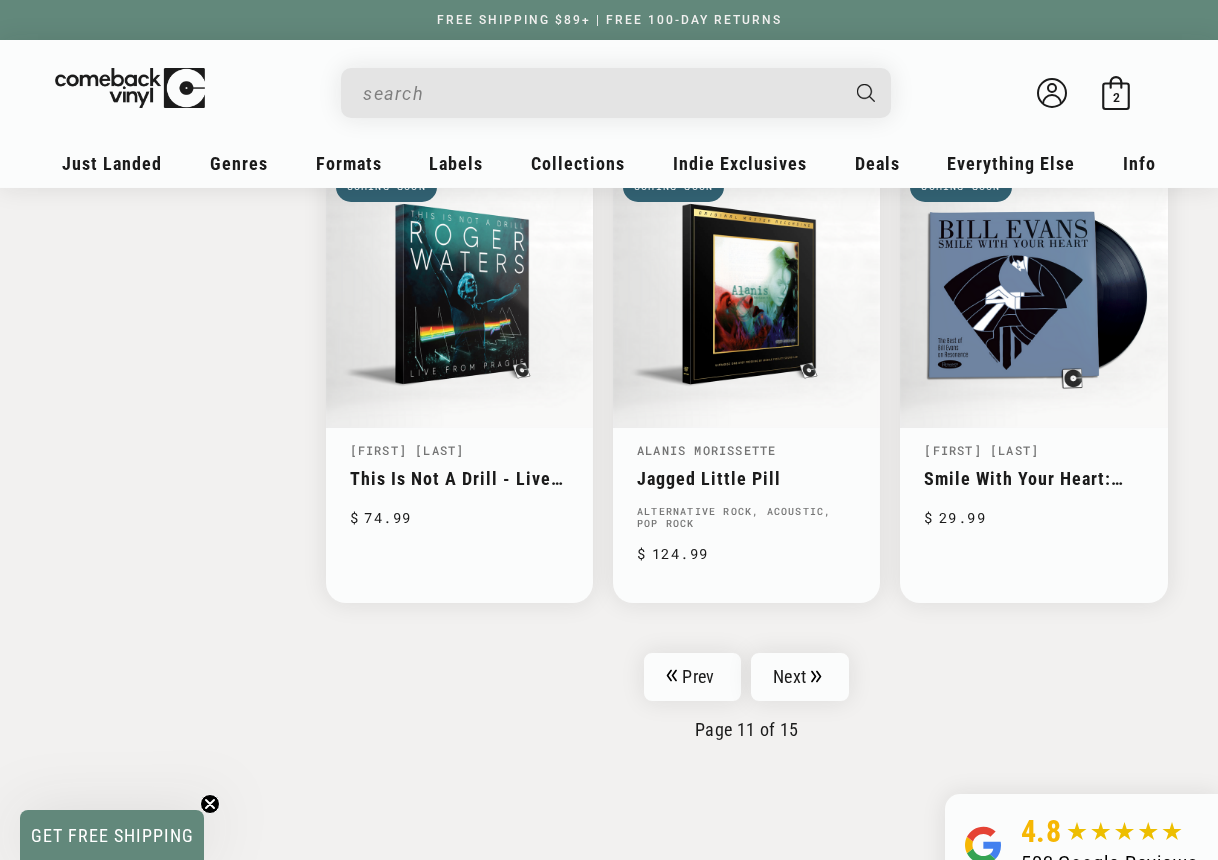 scroll, scrollTop: 3084, scrollLeft: 0, axis: vertical 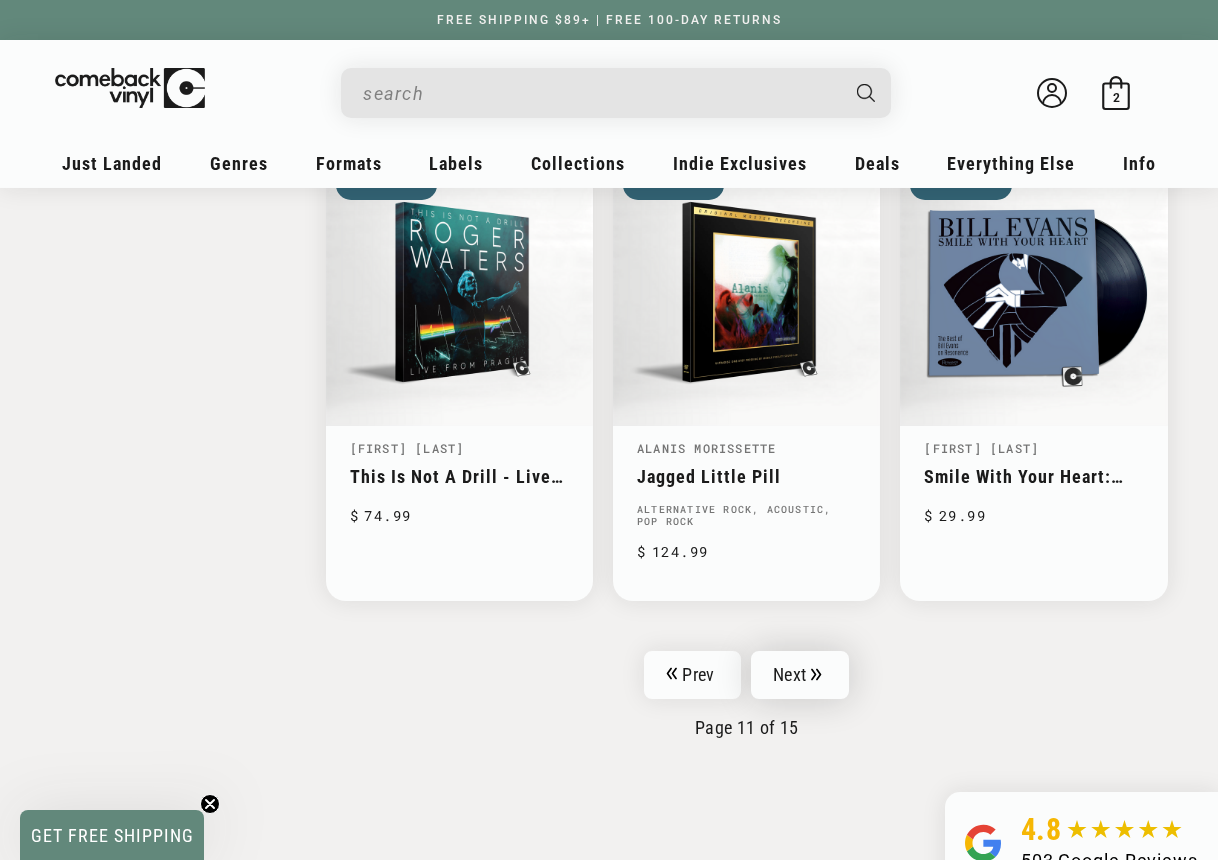 click on "Next" at bounding box center [800, 675] 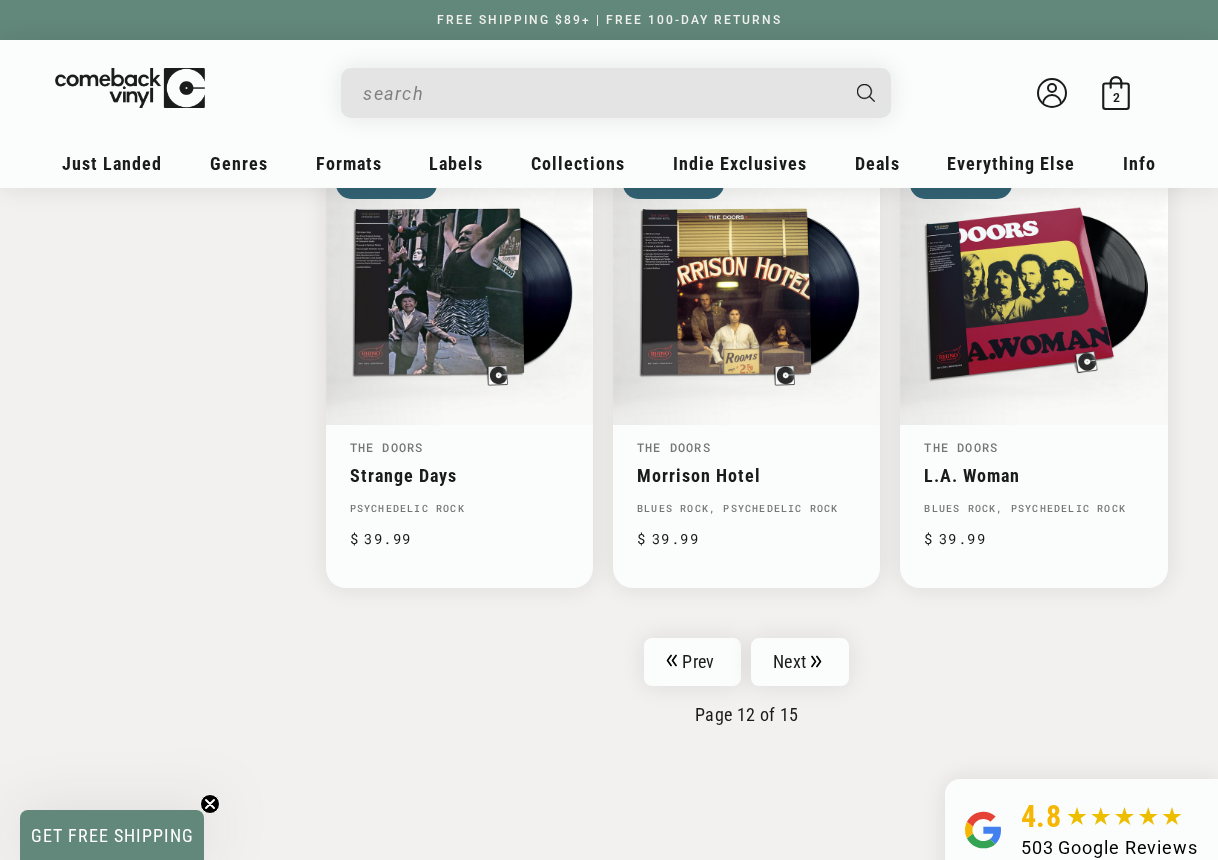 scroll, scrollTop: 3052, scrollLeft: 0, axis: vertical 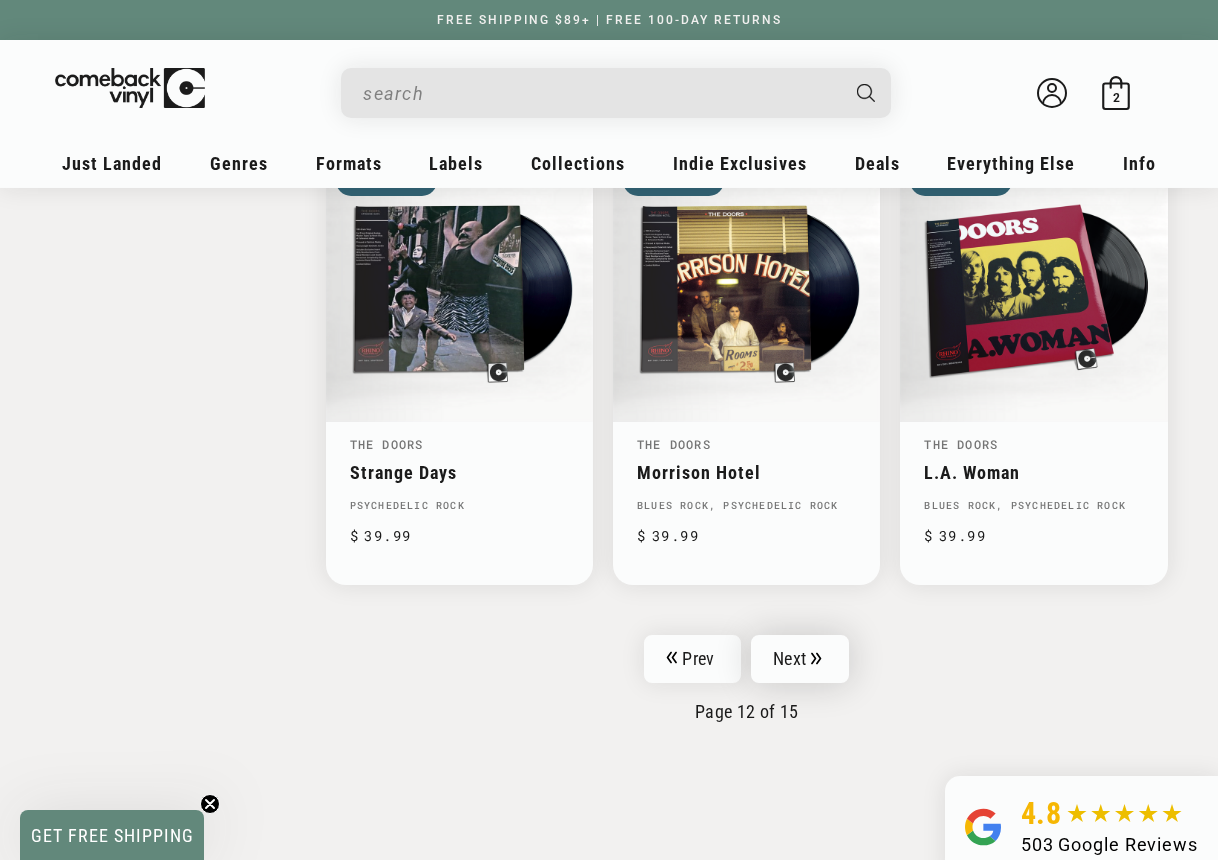 click on "Next" at bounding box center [800, 659] 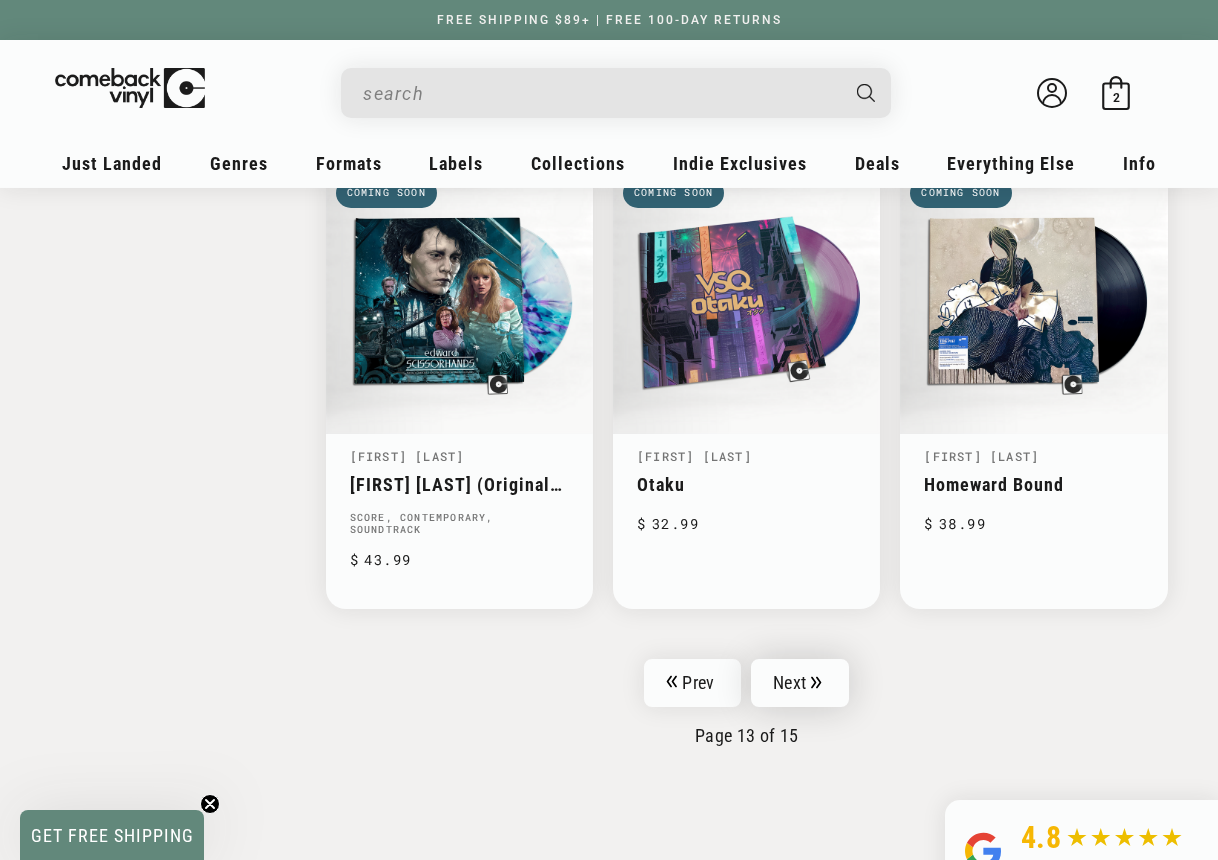 scroll, scrollTop: 3114, scrollLeft: 0, axis: vertical 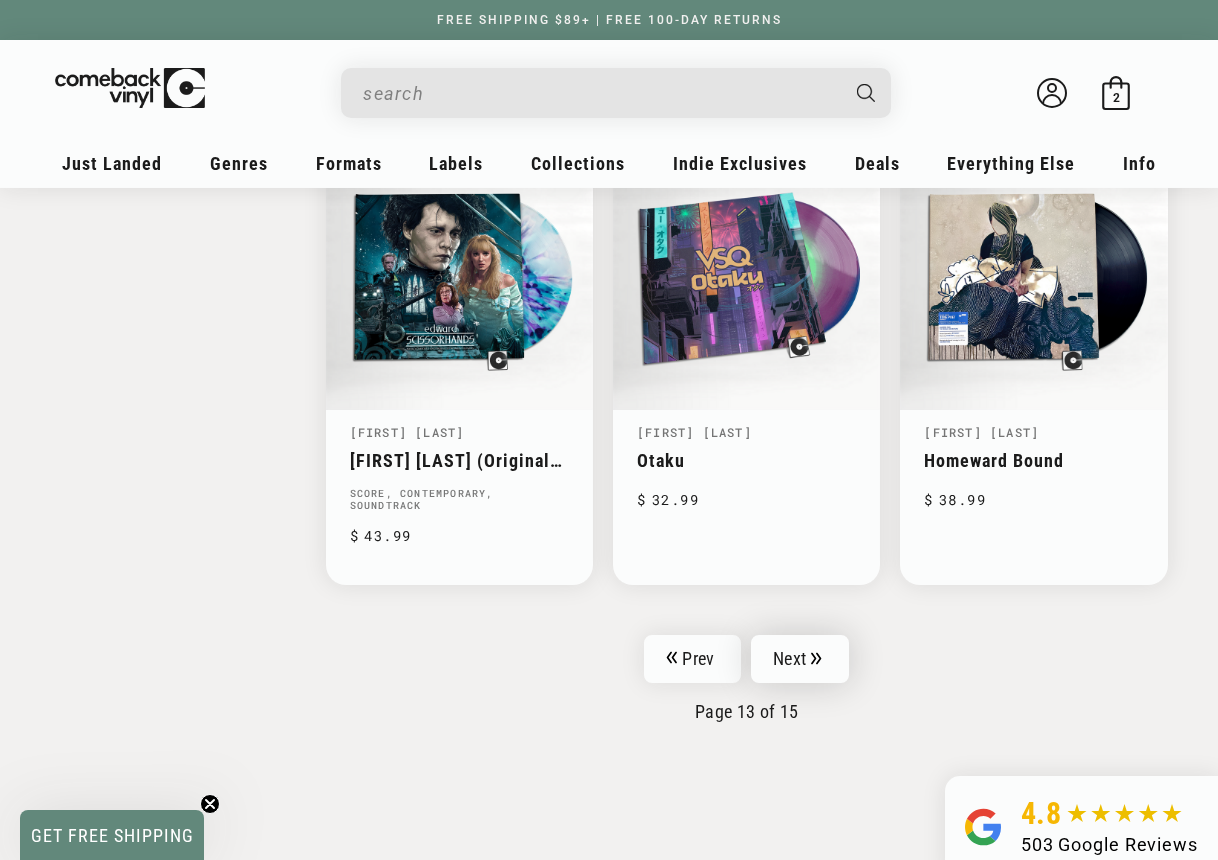 click on "Next" at bounding box center [800, 659] 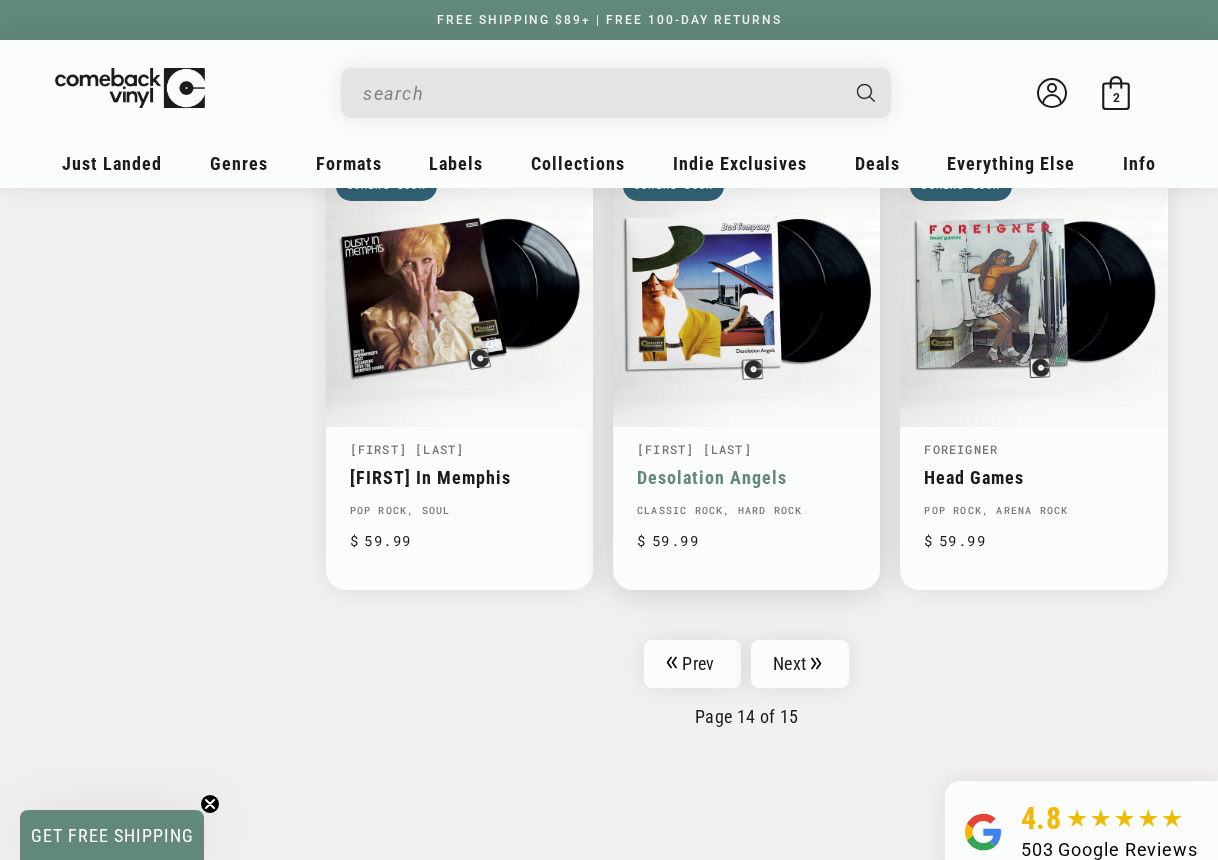 scroll, scrollTop: 3097, scrollLeft: 0, axis: vertical 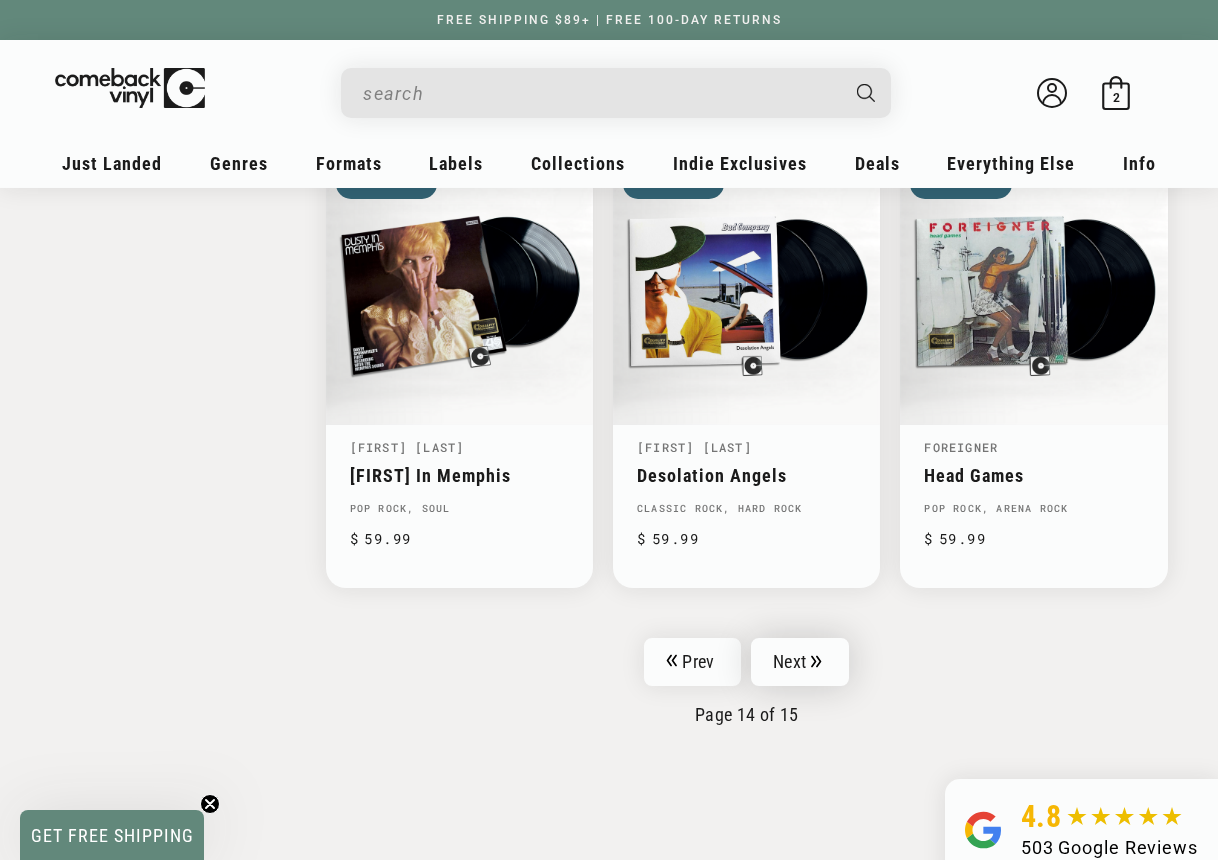 click on "Next" at bounding box center [800, 662] 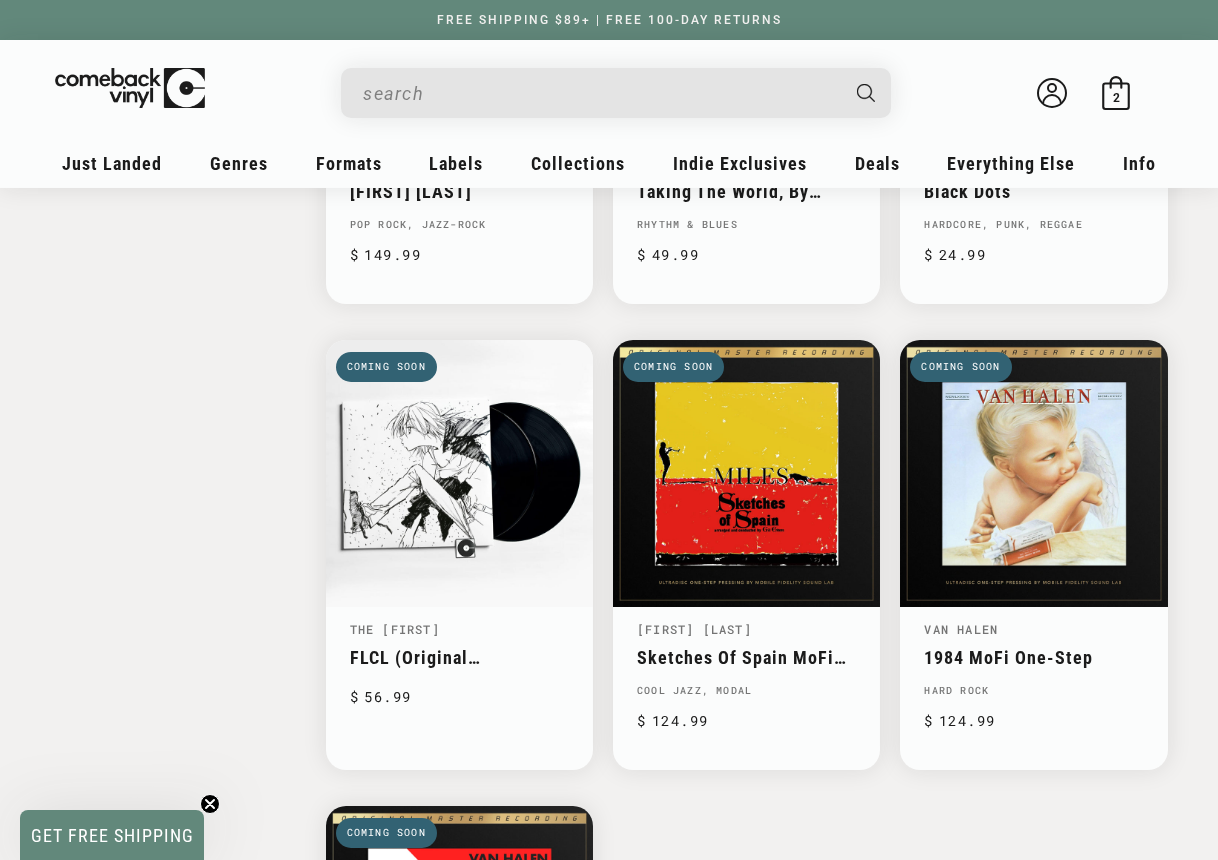 scroll, scrollTop: 2352, scrollLeft: 0, axis: vertical 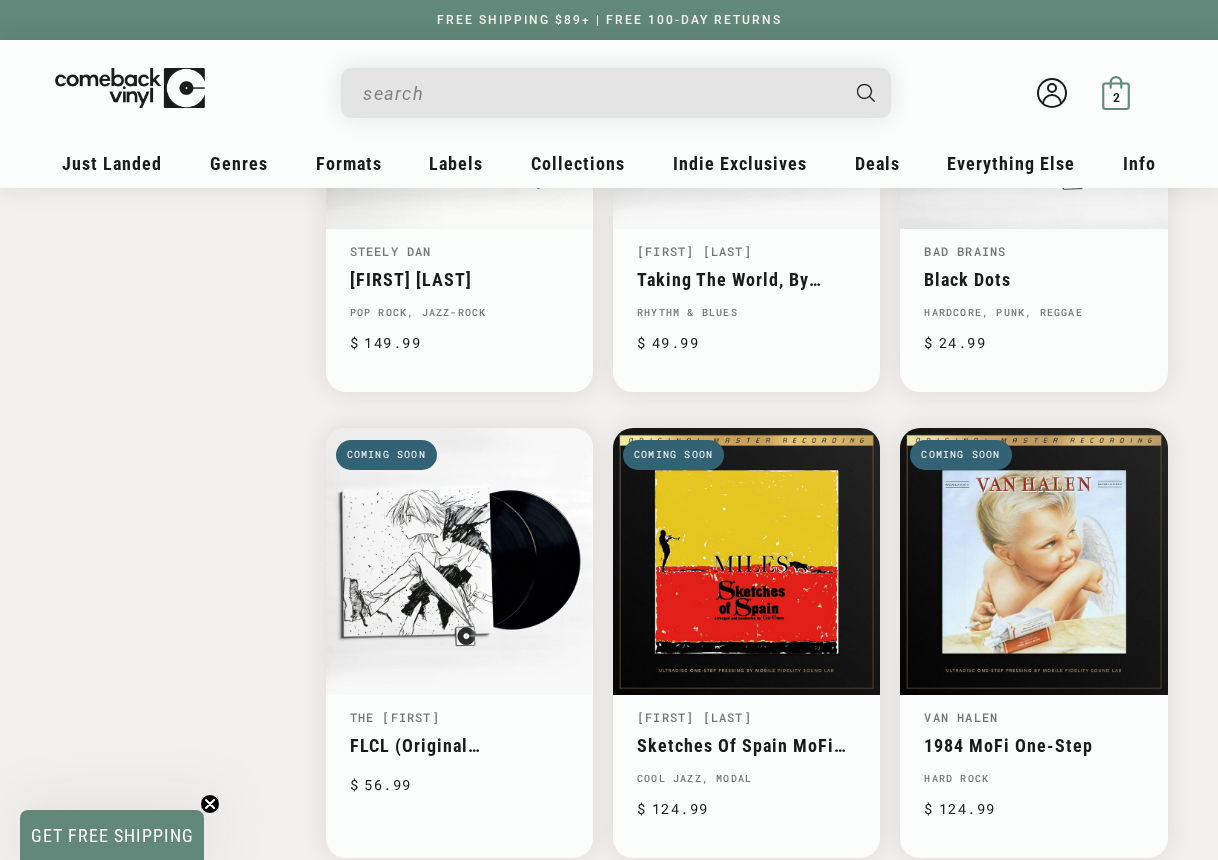 click on "2 2 items" at bounding box center [1116, 97] 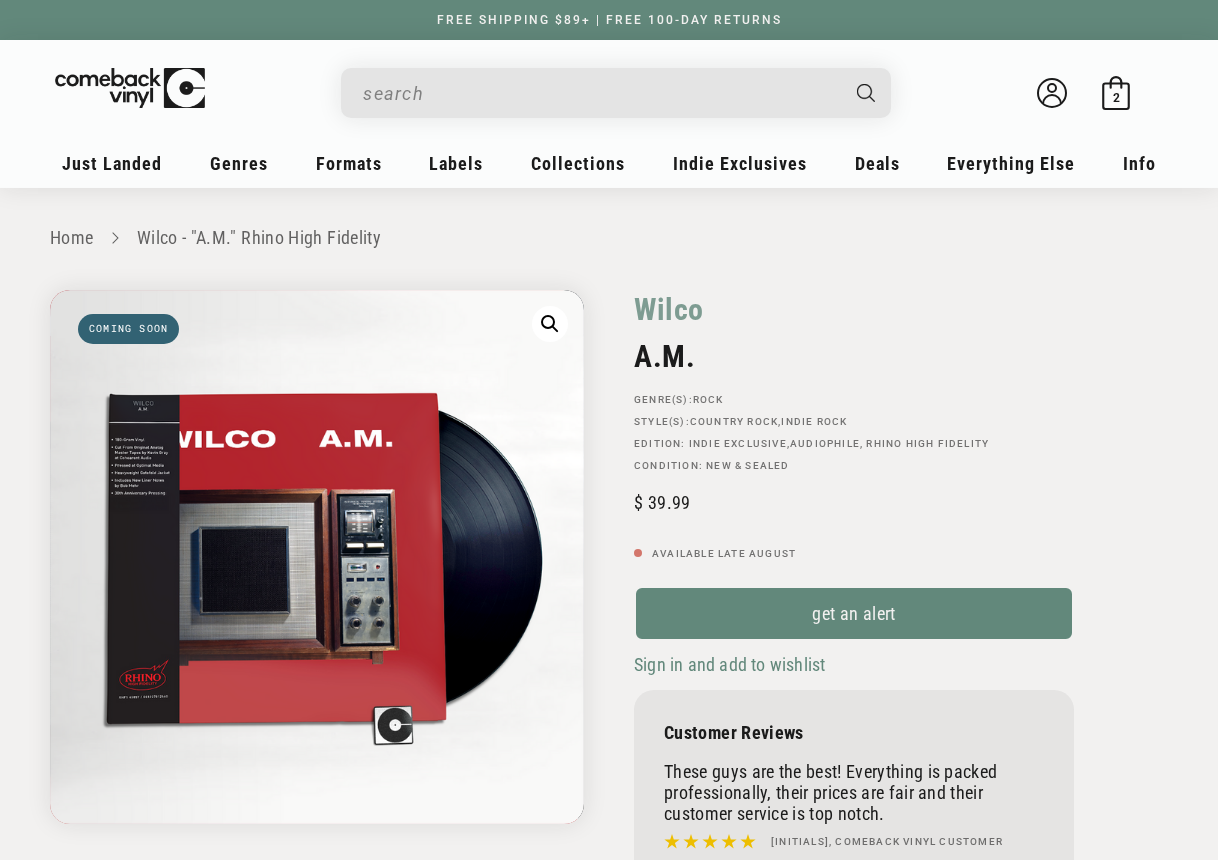 scroll, scrollTop: 0, scrollLeft: 0, axis: both 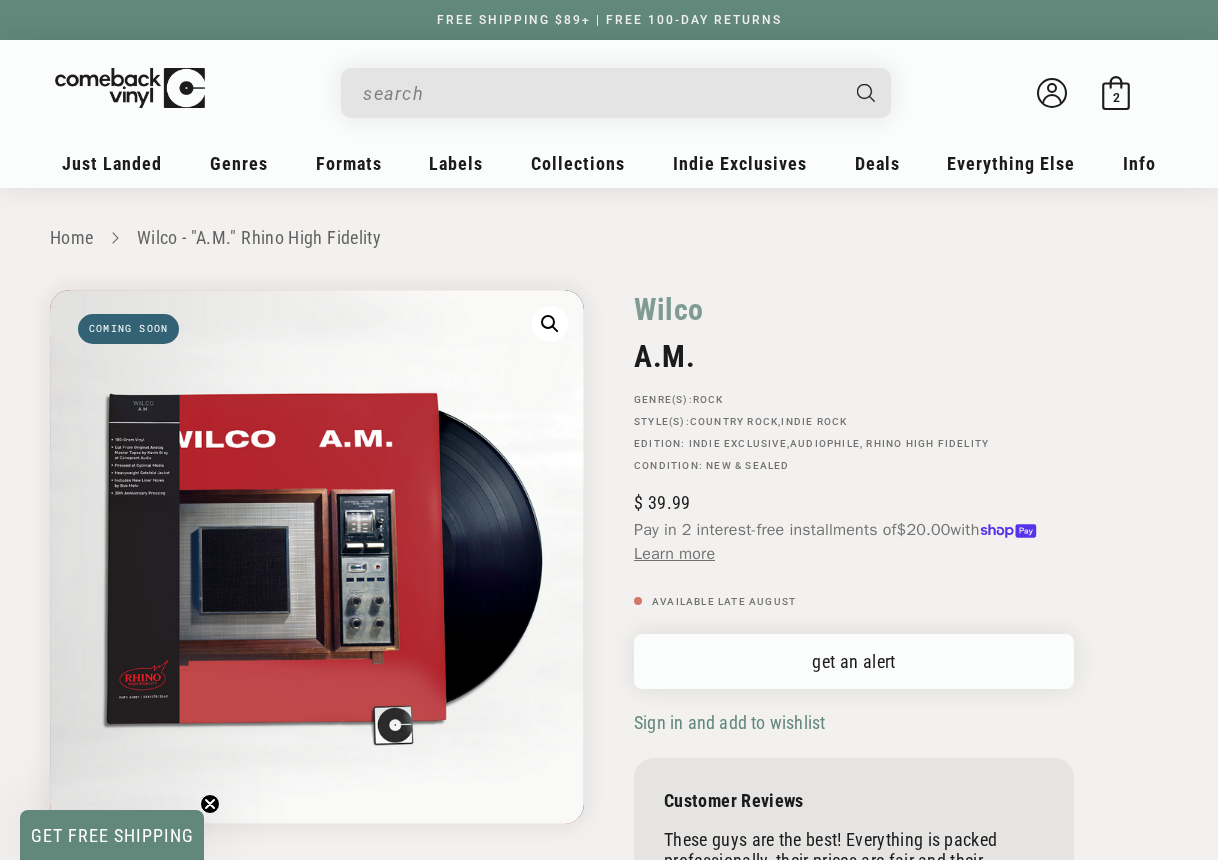 click on "get an alert" at bounding box center (854, 661) 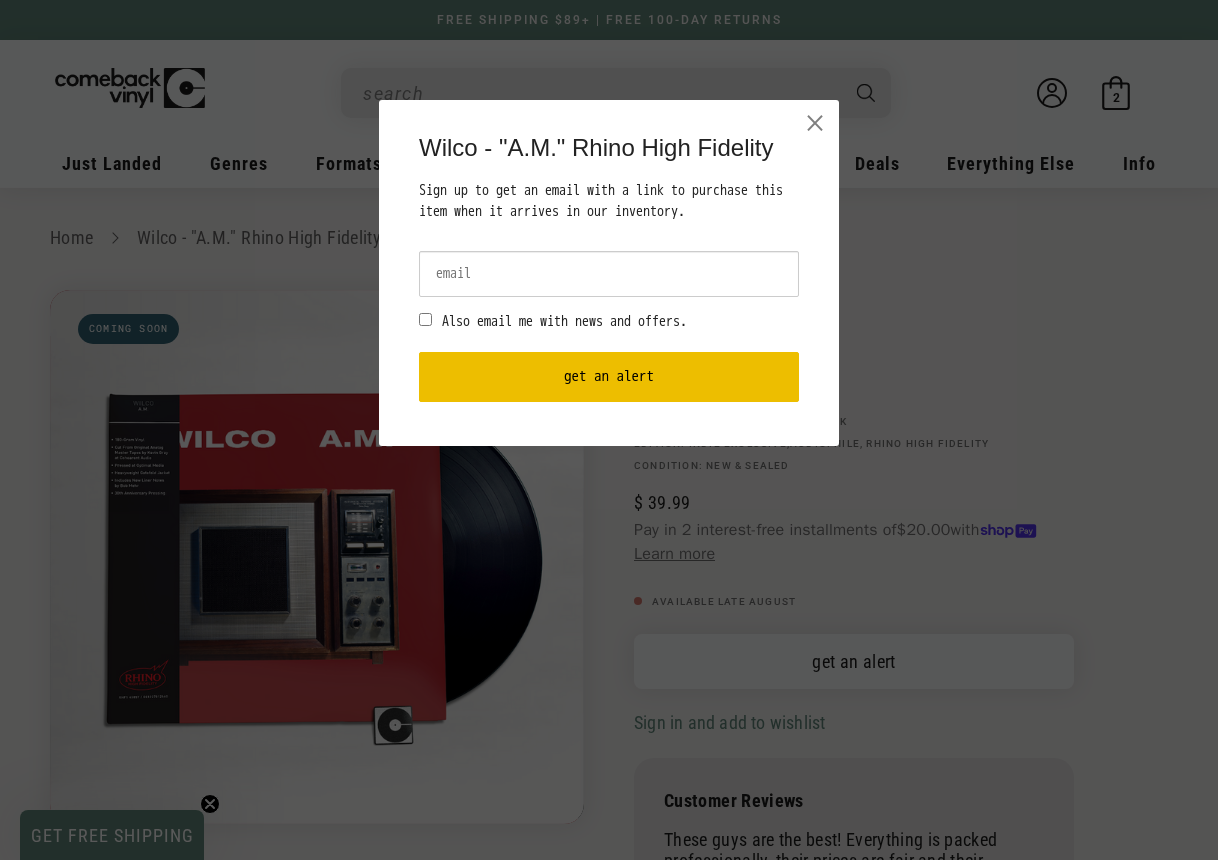 scroll, scrollTop: 0, scrollLeft: 0, axis: both 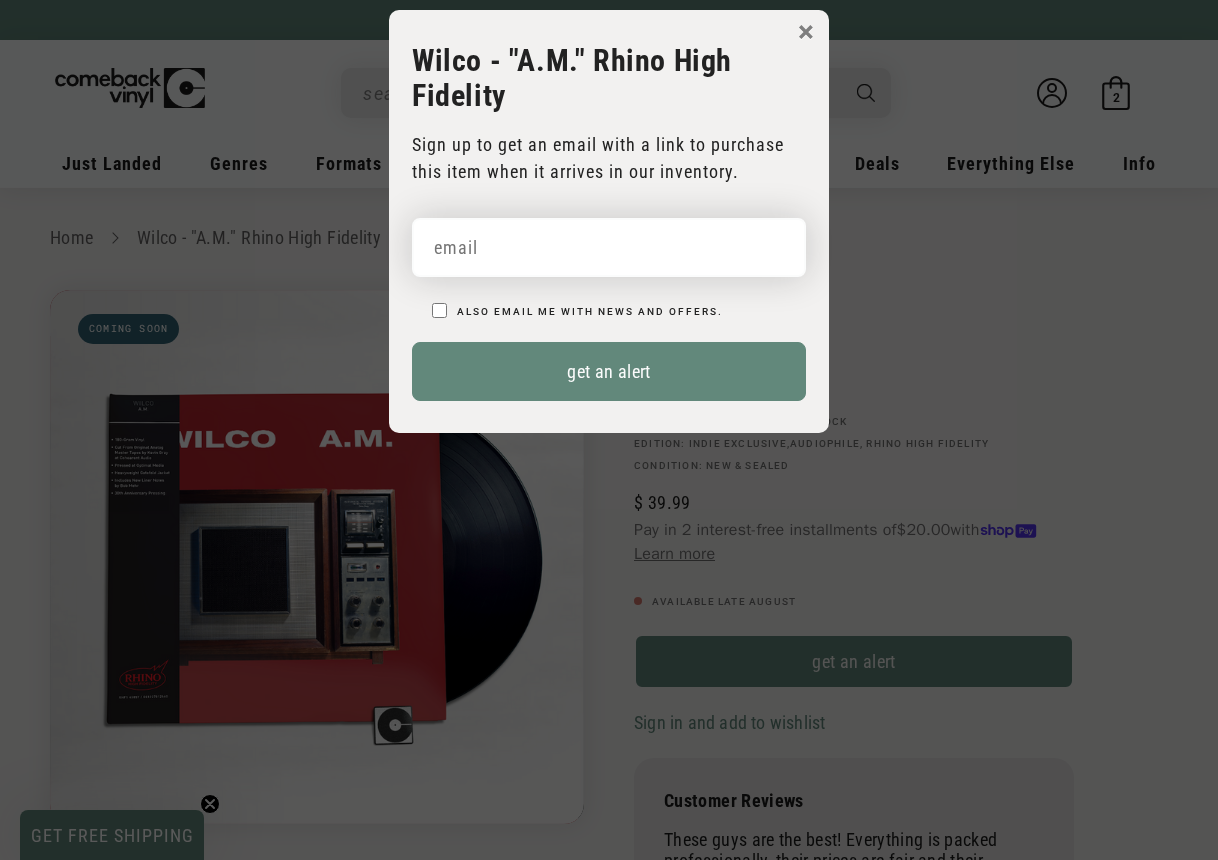 click at bounding box center (609, 247) 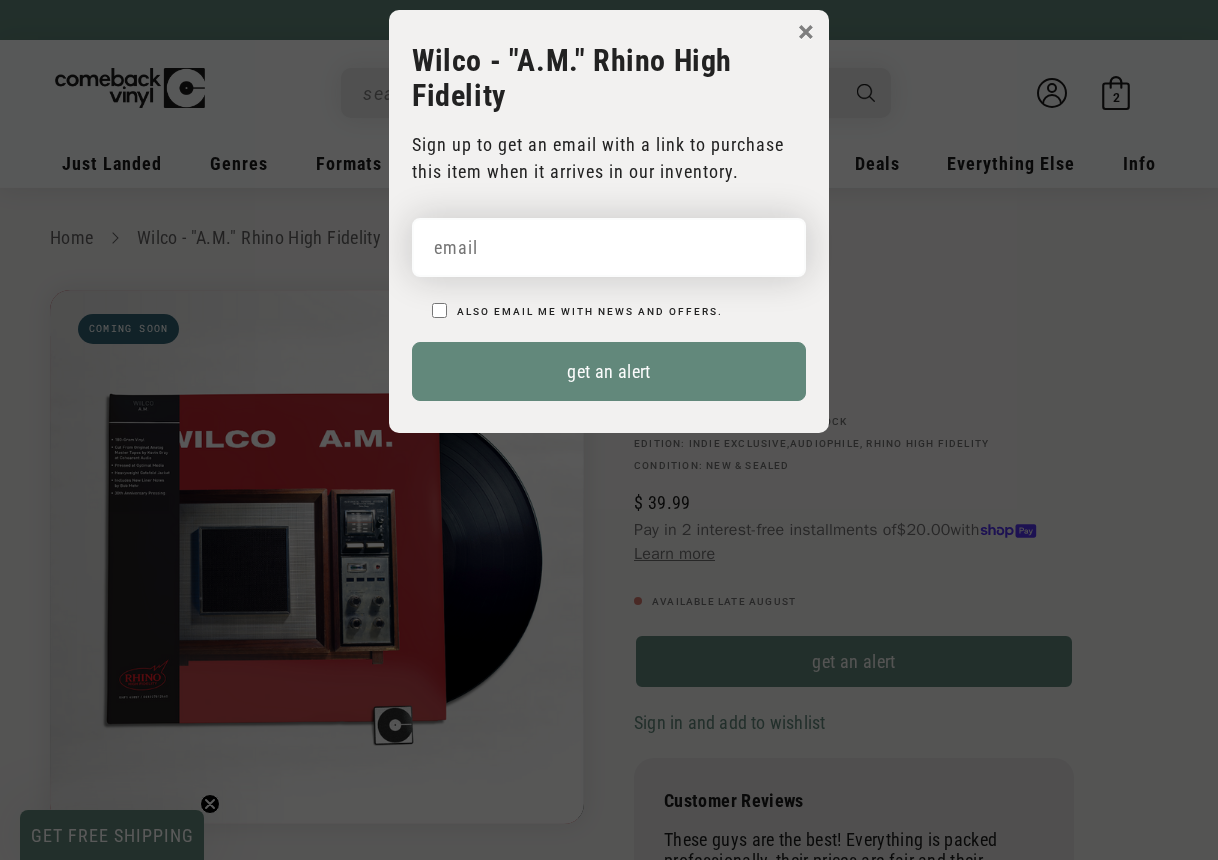 type on "[EMAIL]" 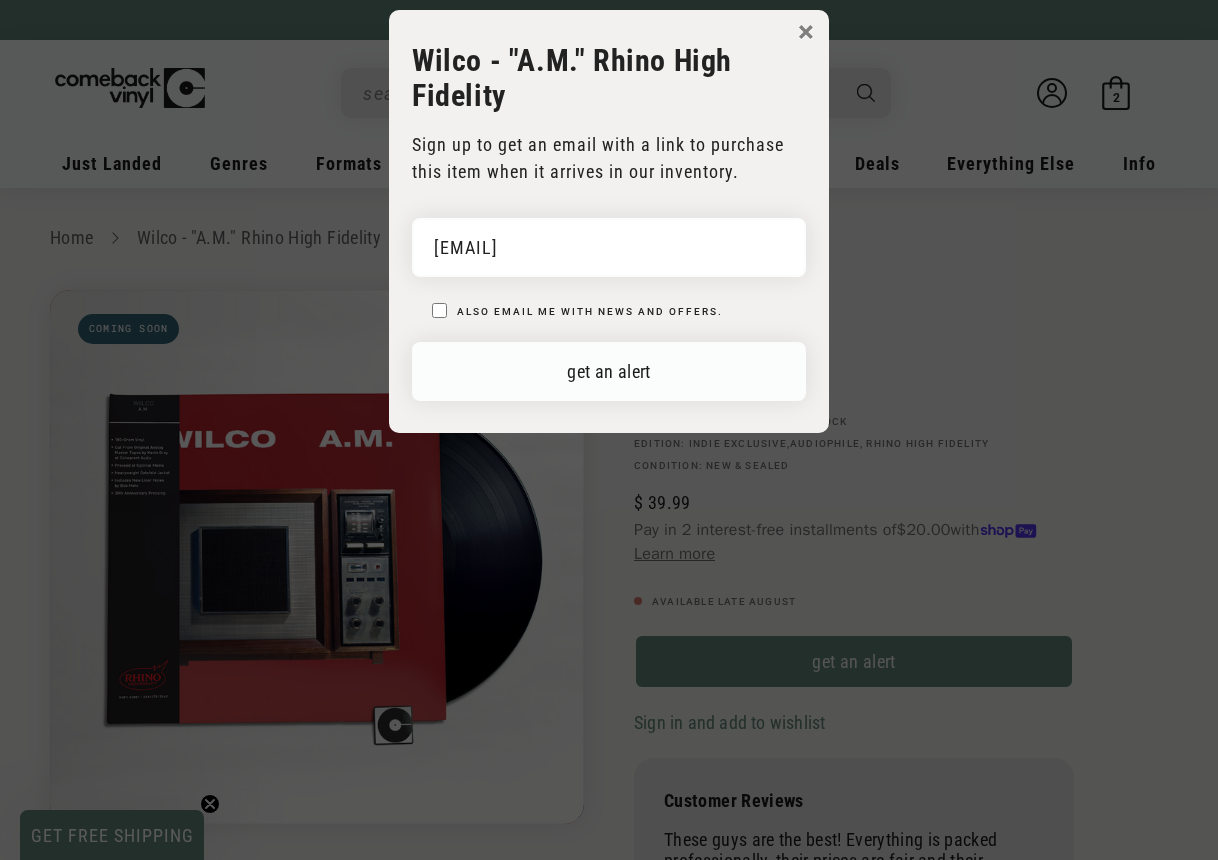 click on "get an alert" at bounding box center (609, 371) 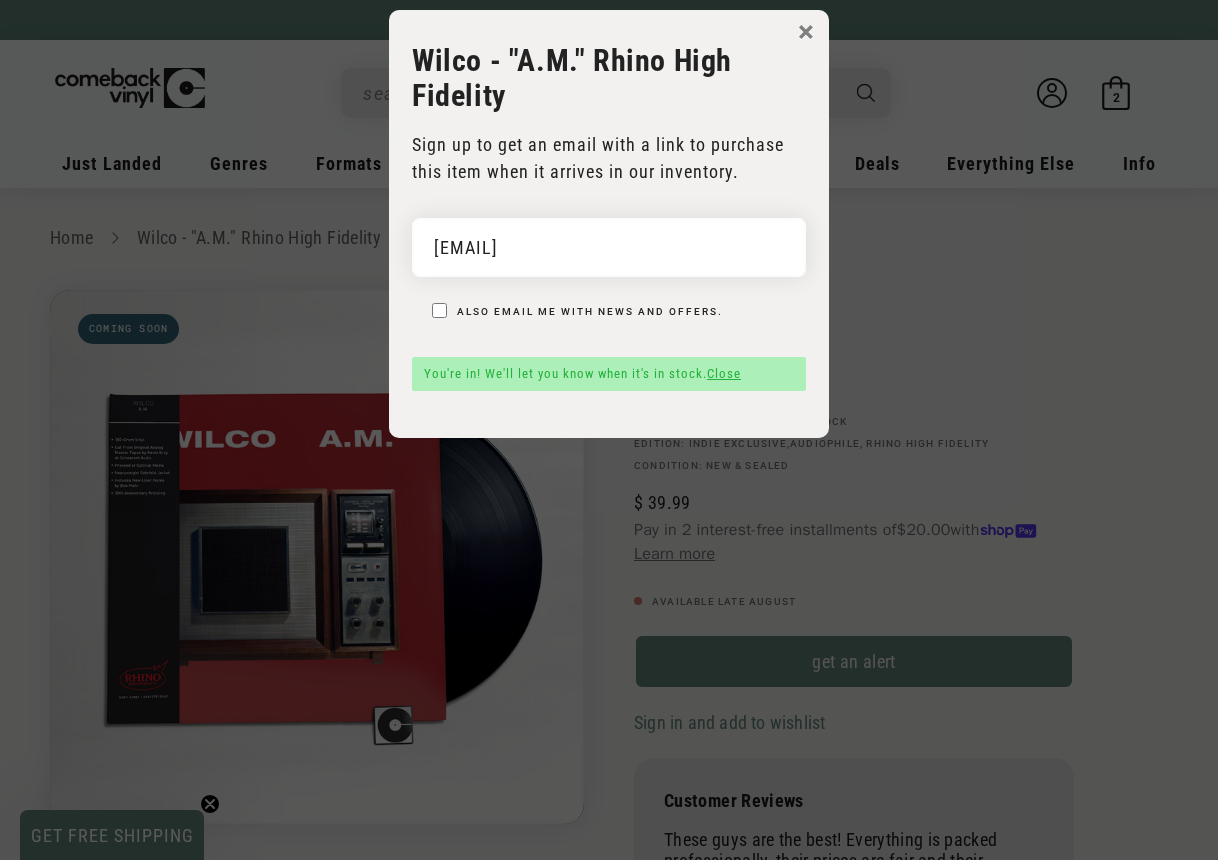 click on "×" at bounding box center (806, 32) 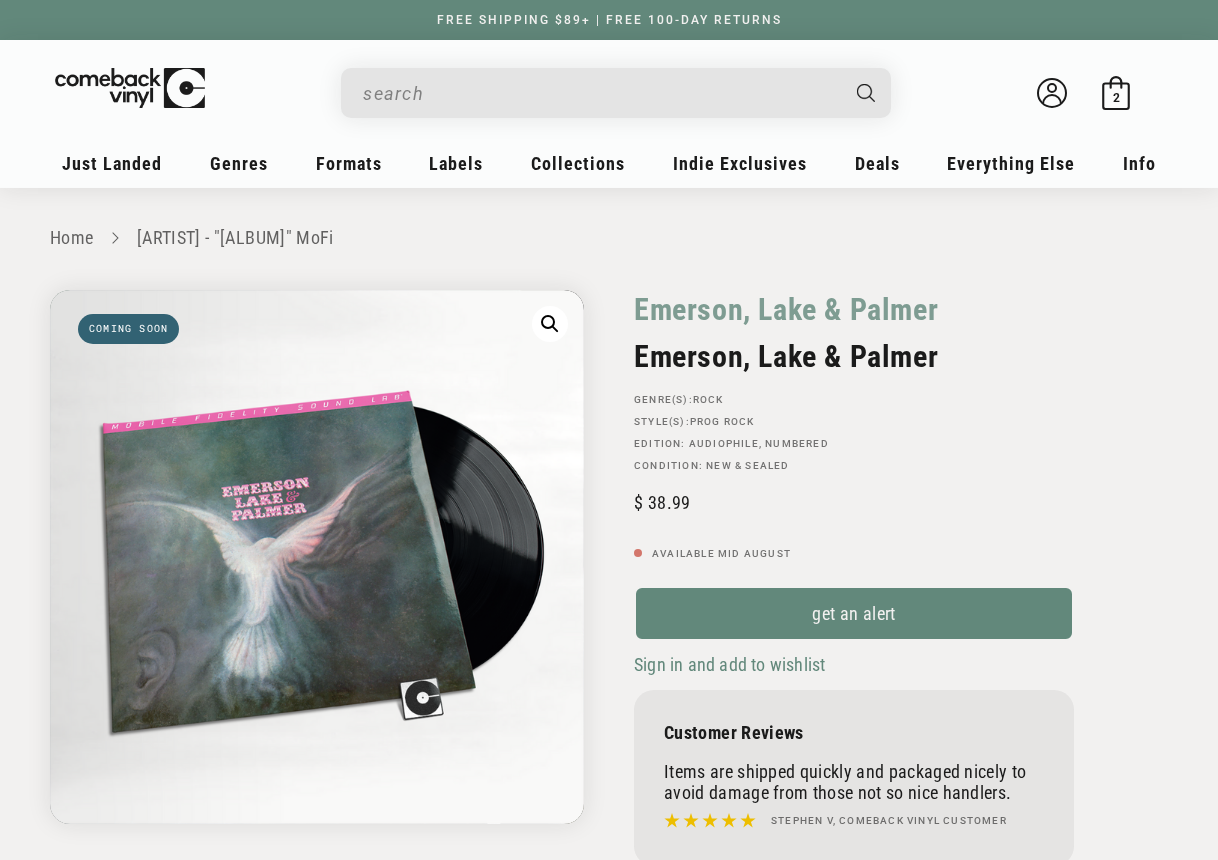 scroll, scrollTop: 0, scrollLeft: 0, axis: both 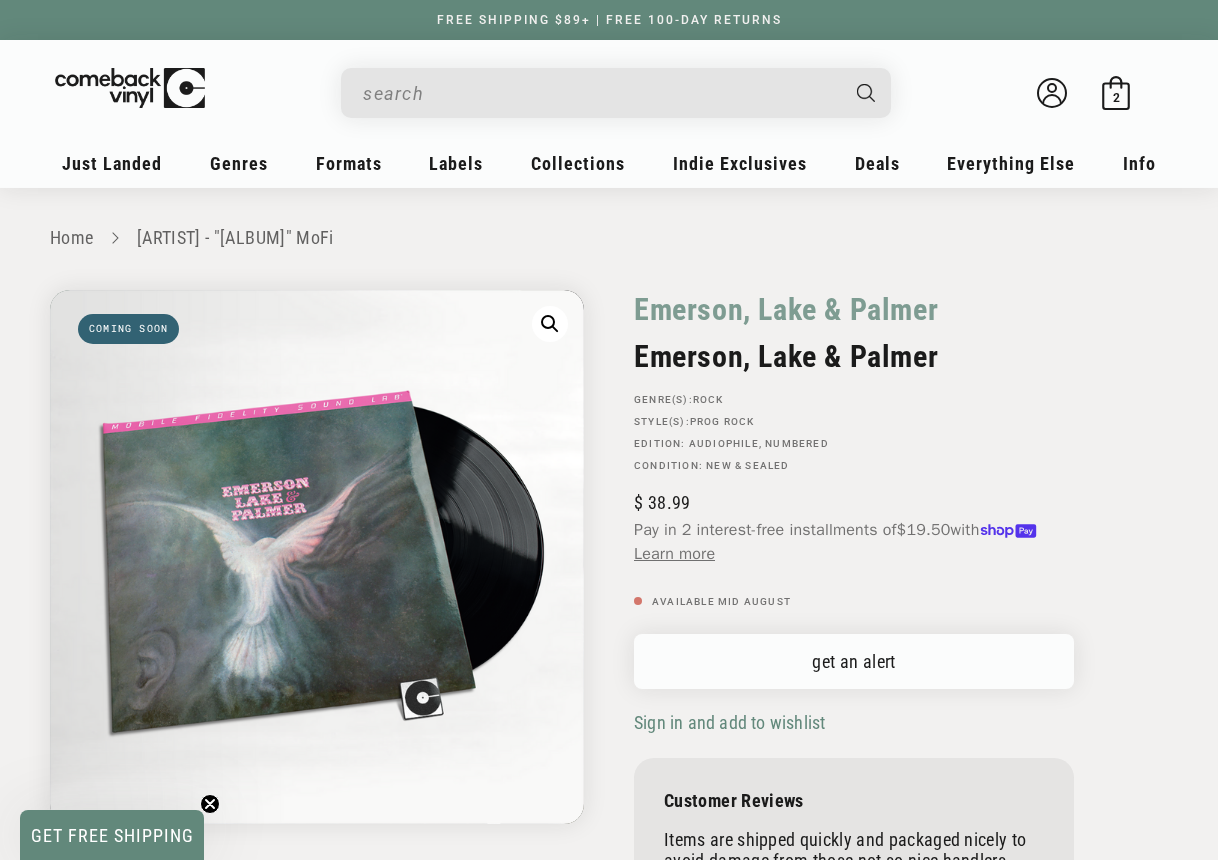 click on "get an alert" at bounding box center (854, 661) 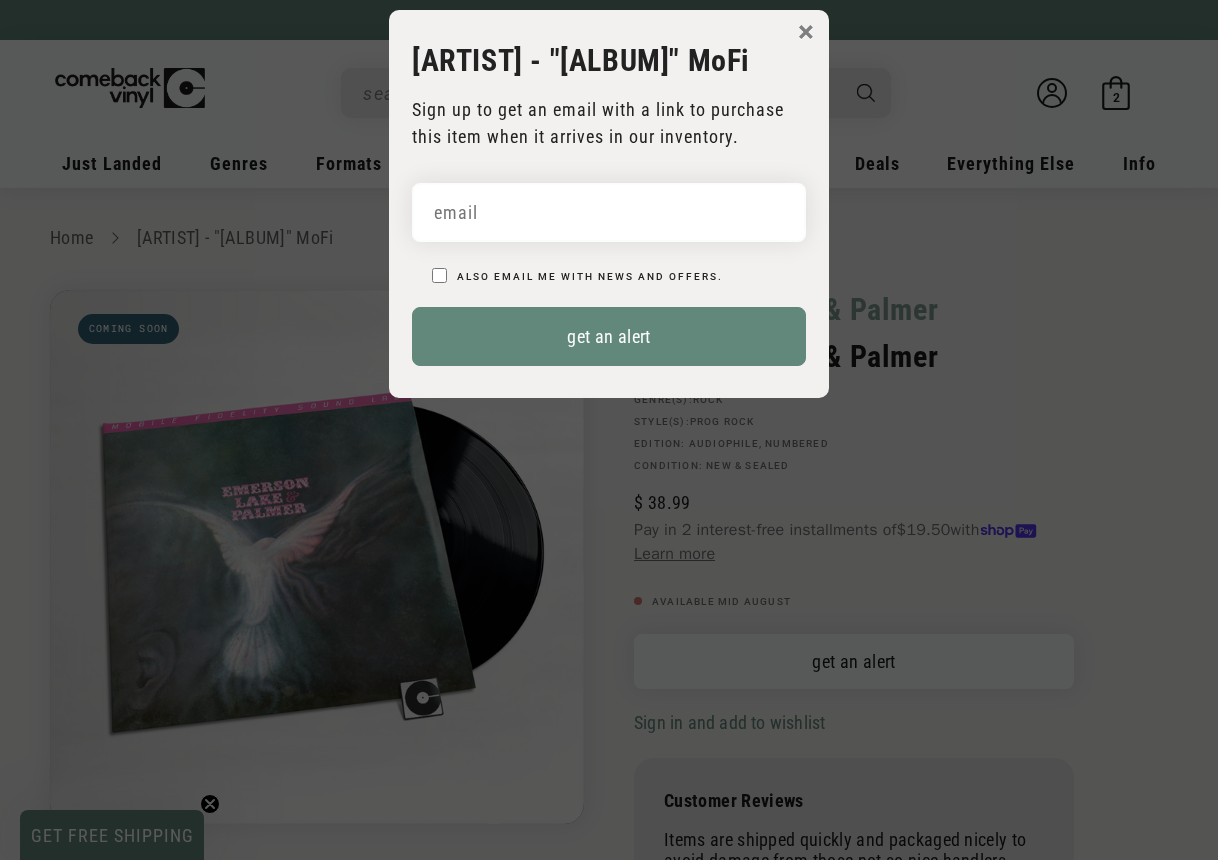 scroll, scrollTop: 0, scrollLeft: 0, axis: both 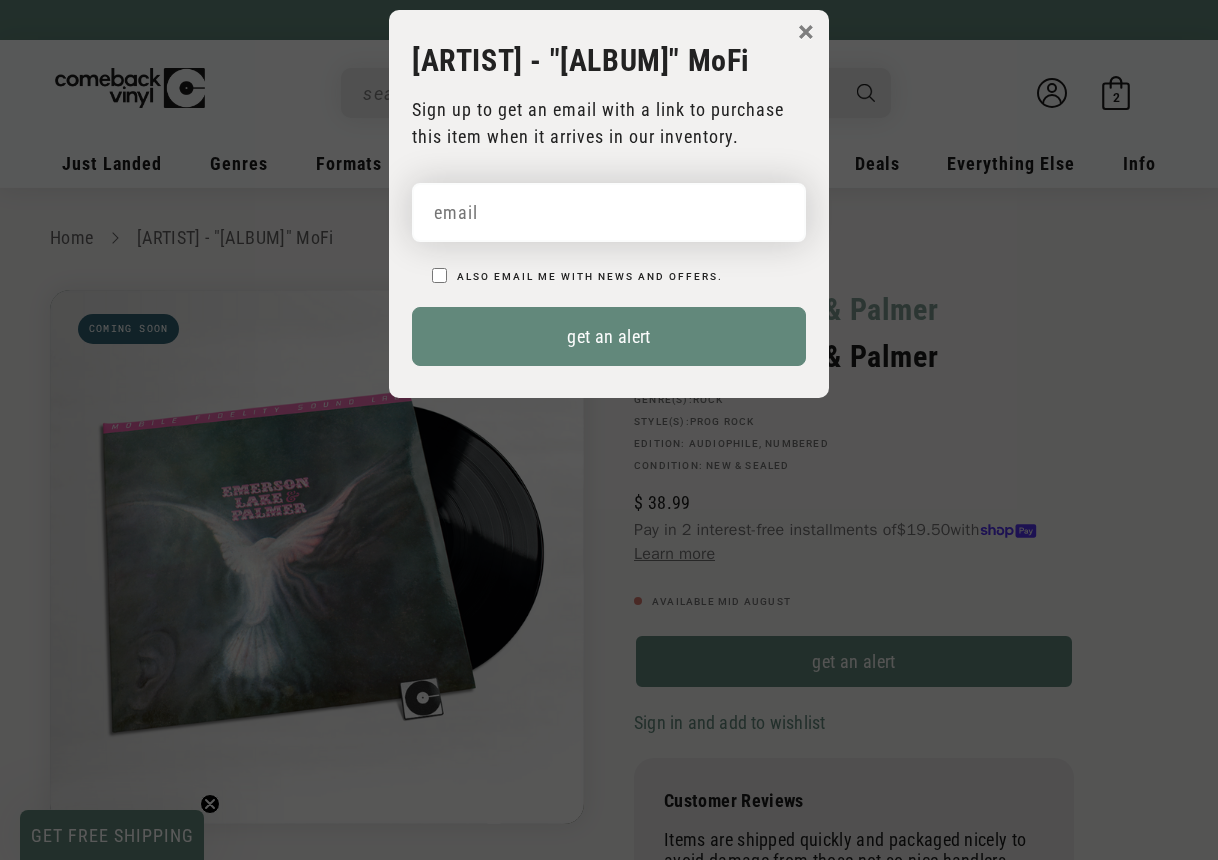 click at bounding box center [609, 212] 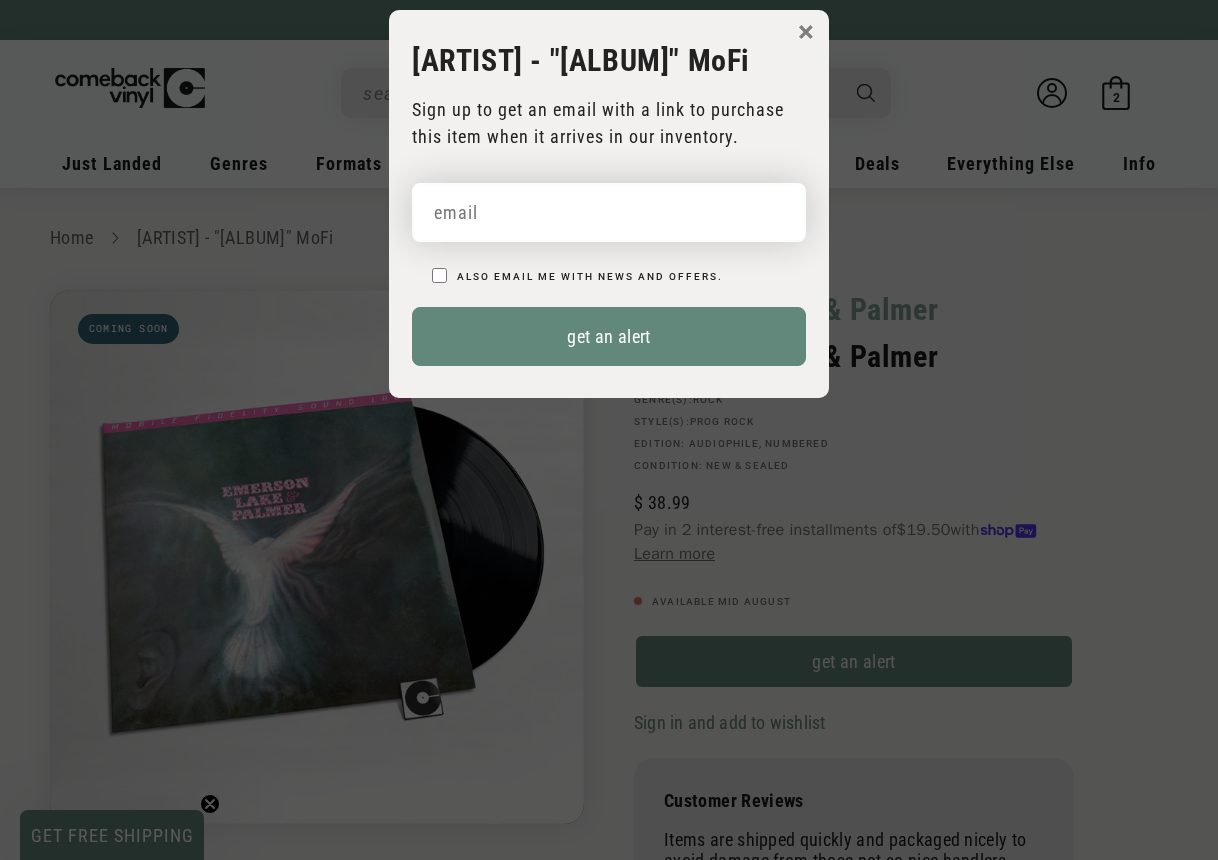 type on "[EMAIL]" 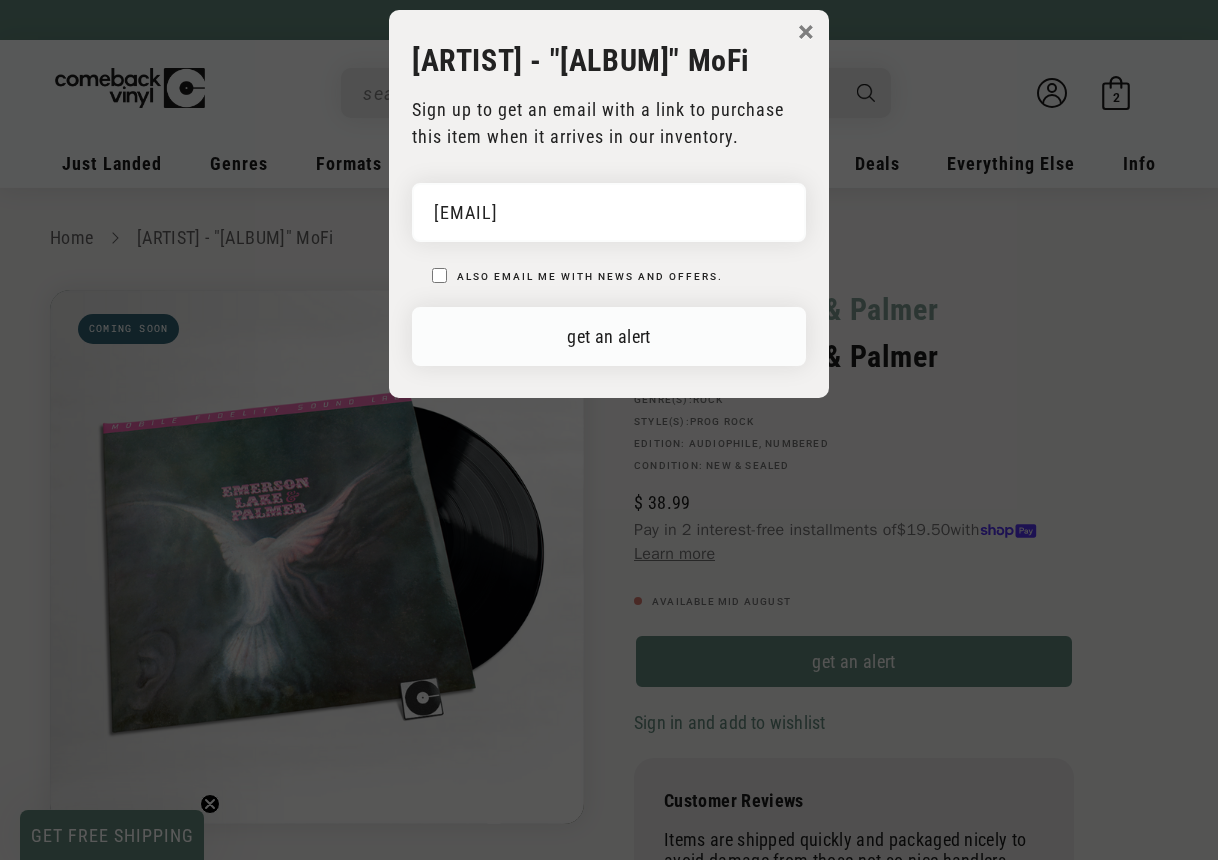 click on "get an alert" at bounding box center (609, 336) 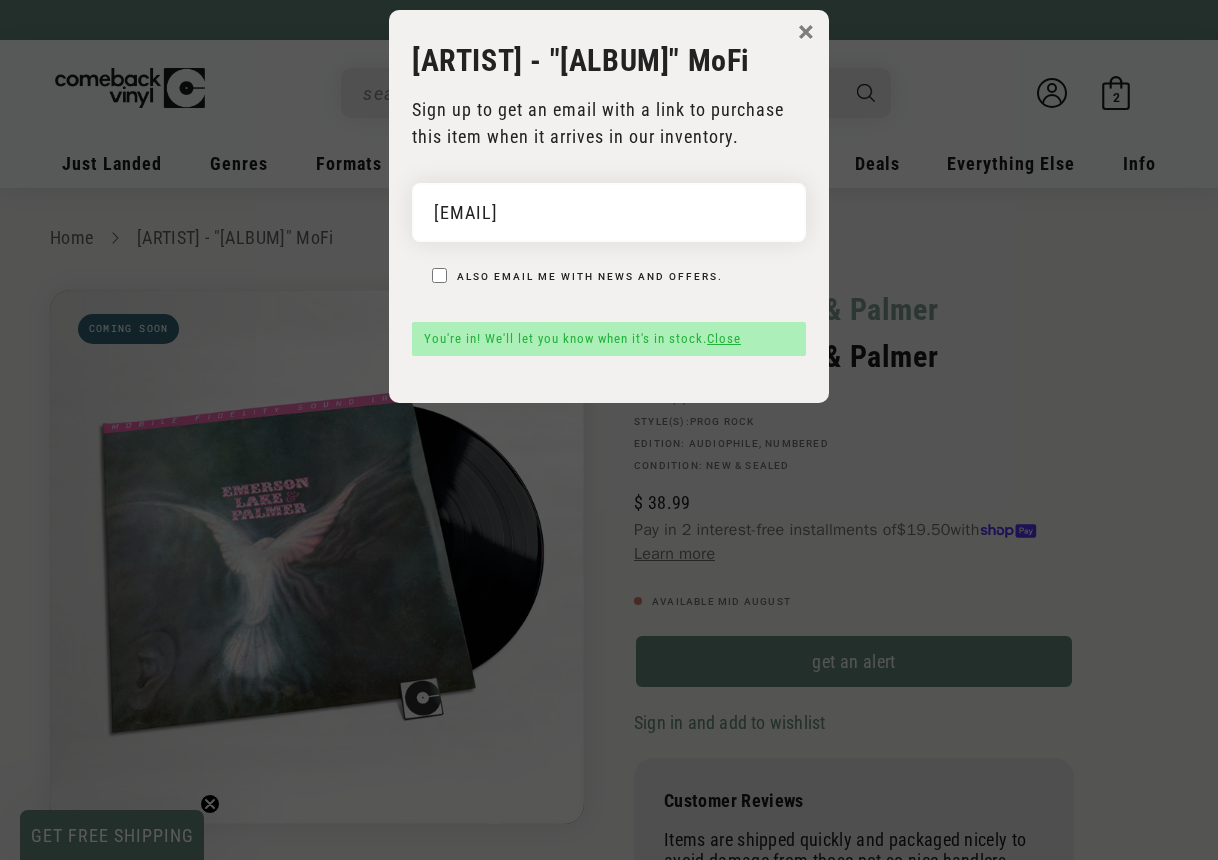 click on "×" at bounding box center (806, 32) 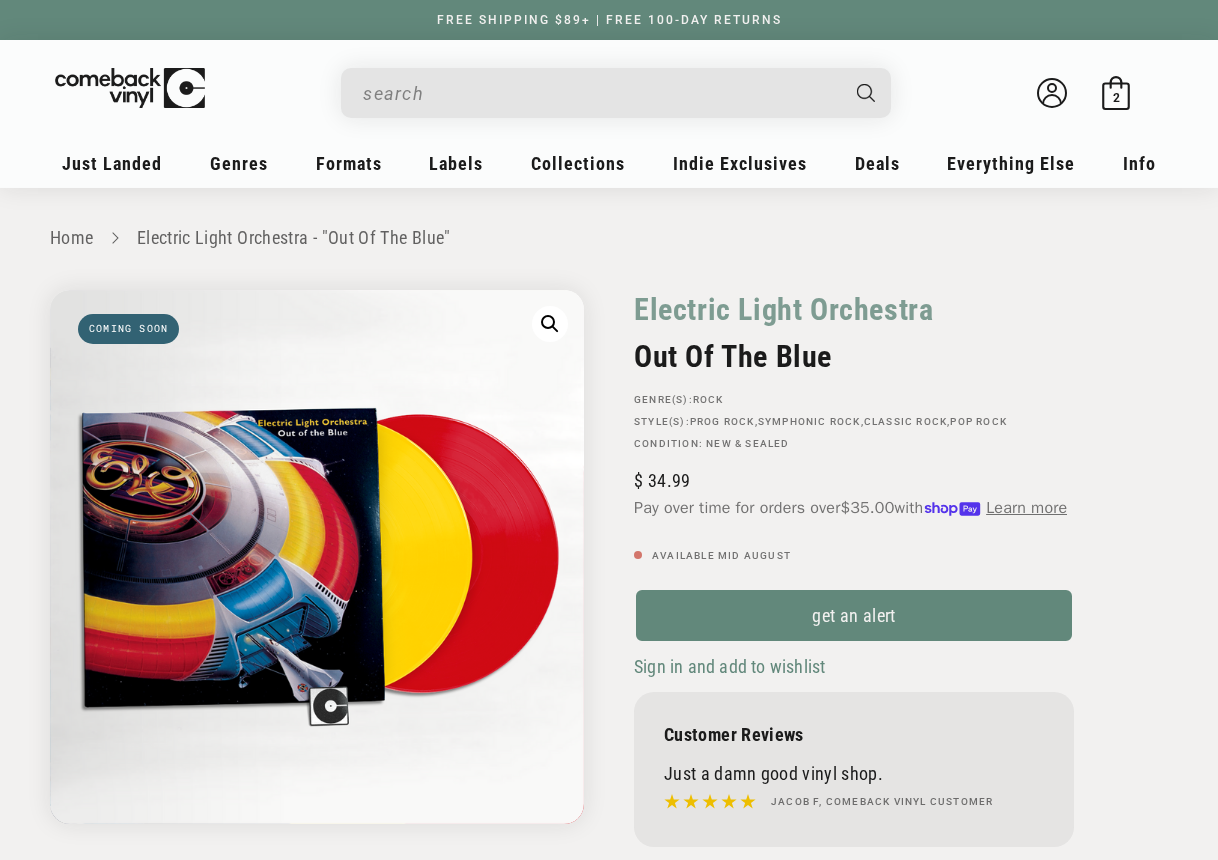 scroll, scrollTop: 0, scrollLeft: 0, axis: both 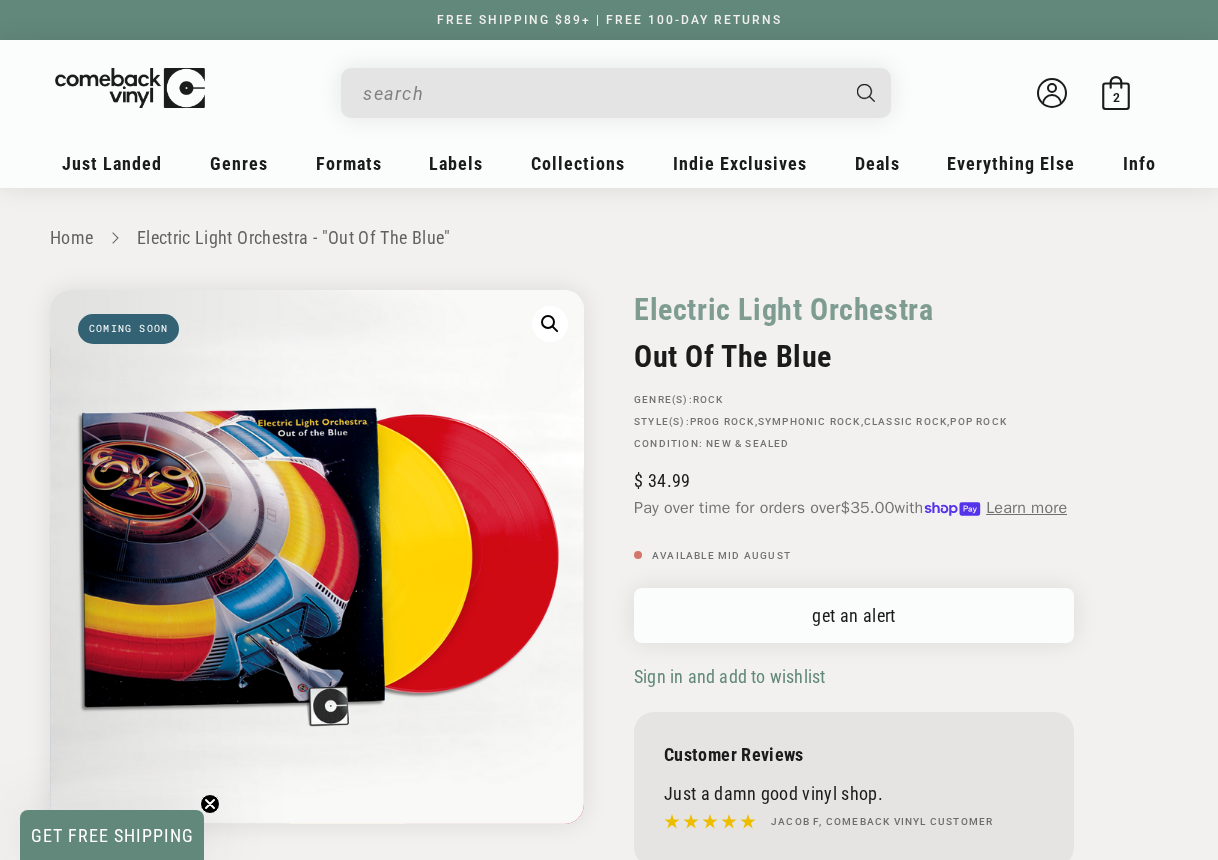 click on "get an alert" at bounding box center [854, 615] 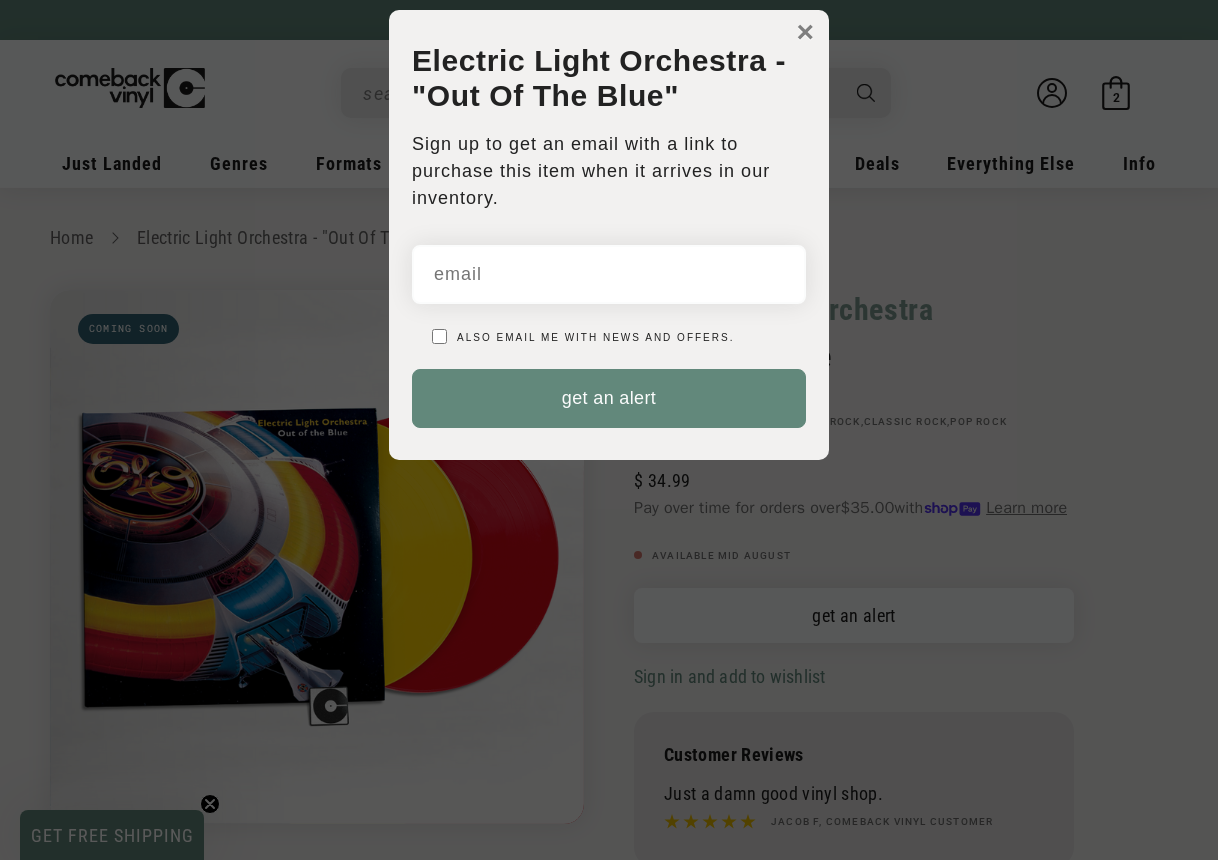 scroll, scrollTop: 0, scrollLeft: 0, axis: both 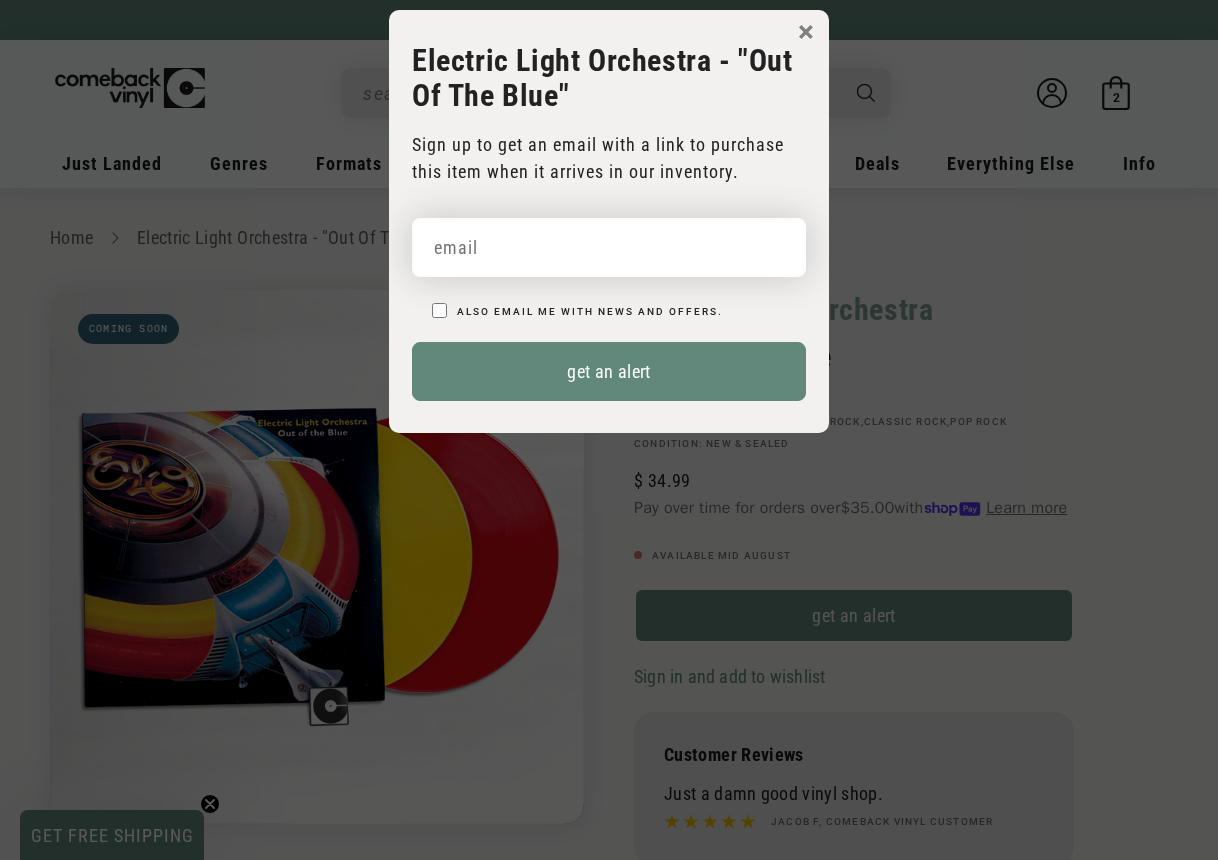 click at bounding box center [609, 247] 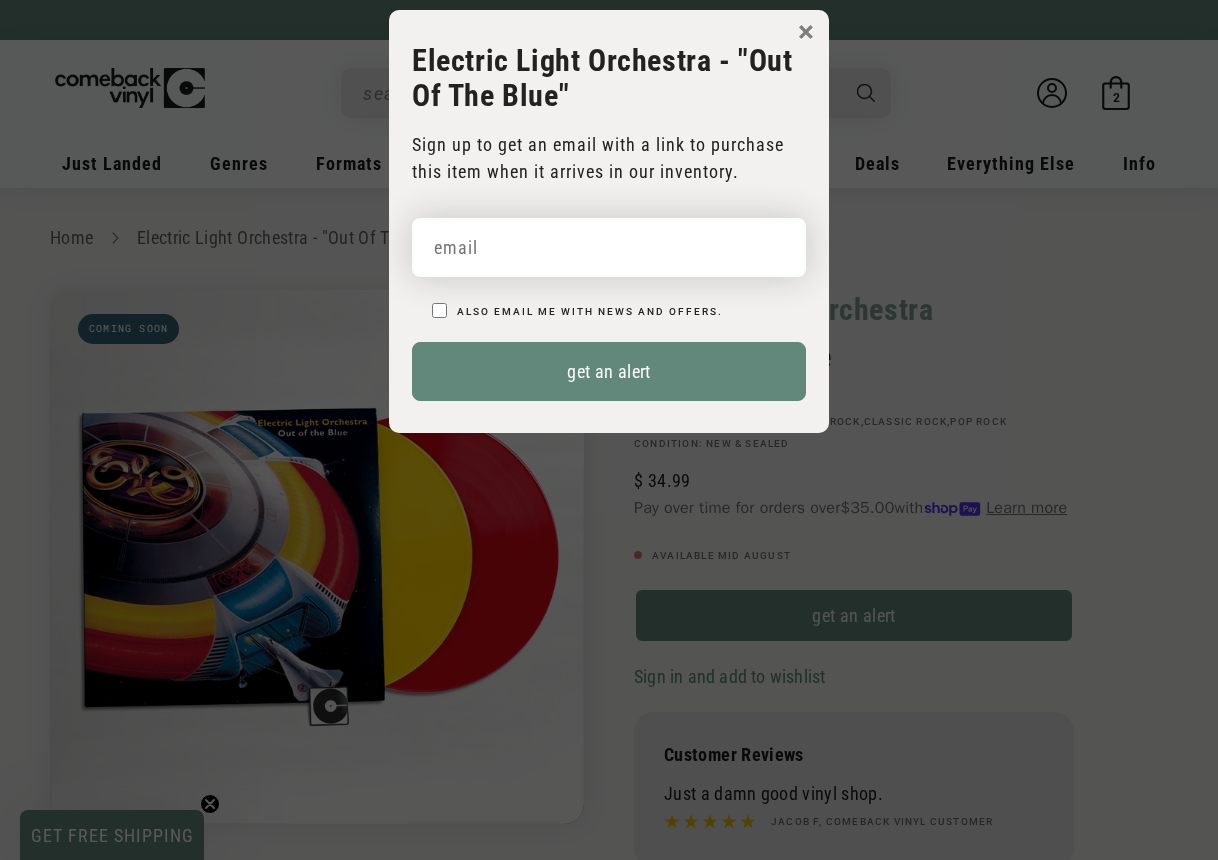 type on "[EMAIL]" 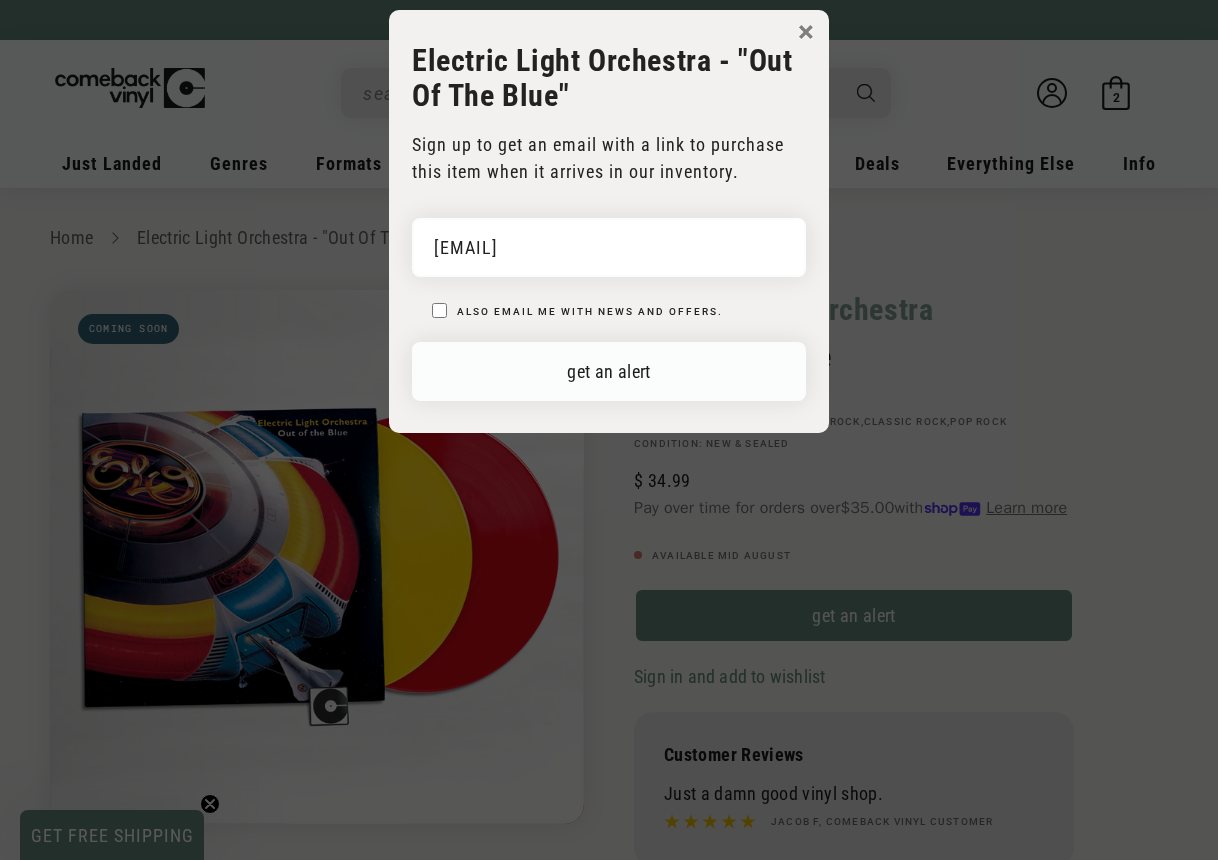 click on "get an alert" at bounding box center (609, 371) 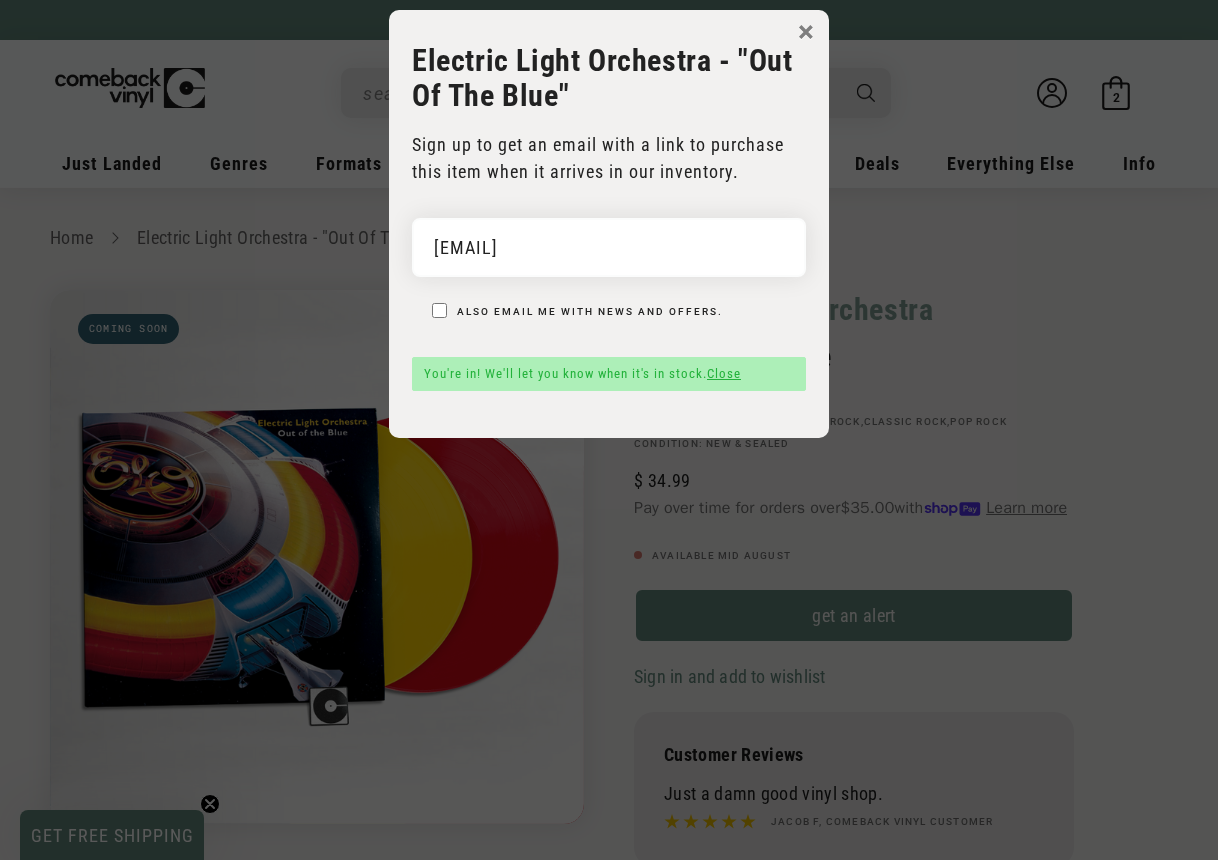 click on "×" at bounding box center [806, 32] 